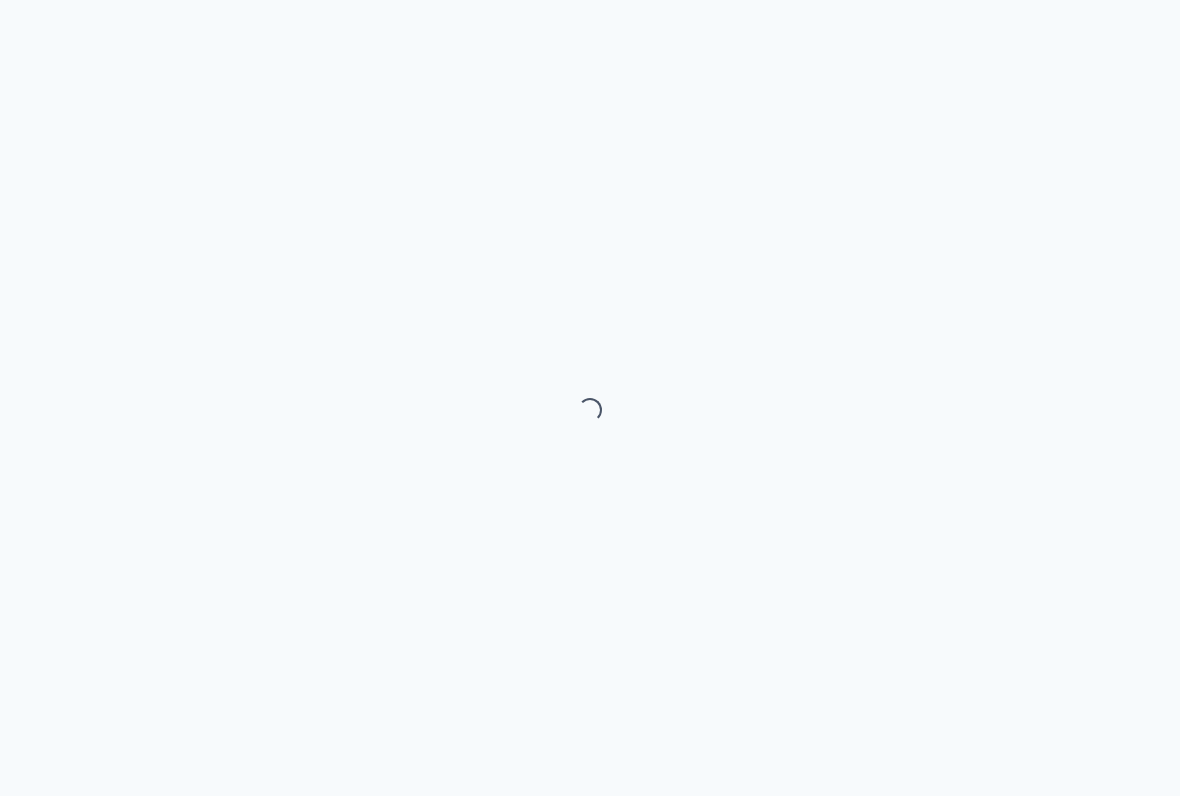 scroll, scrollTop: 0, scrollLeft: 0, axis: both 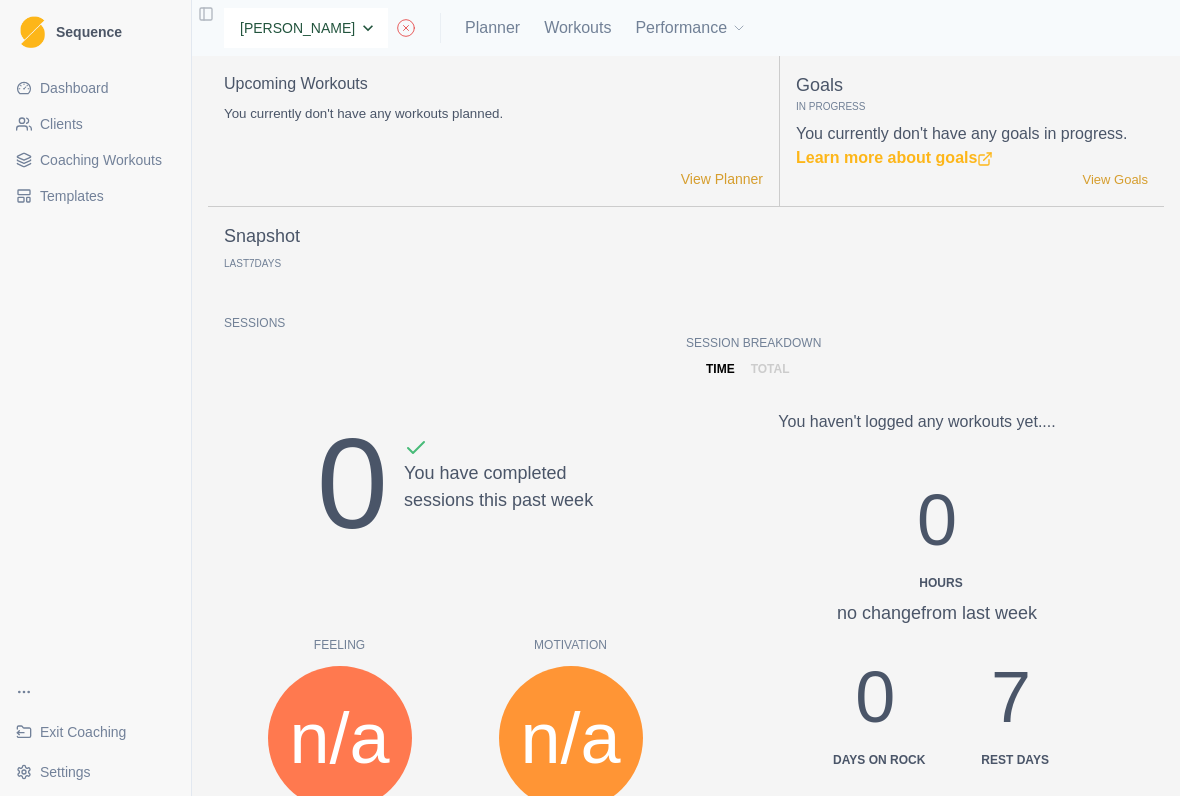 click on "None [PERSON_NAME] [PERSON_NAME] Jordyn [PERSON_NAME]" at bounding box center [306, 28] 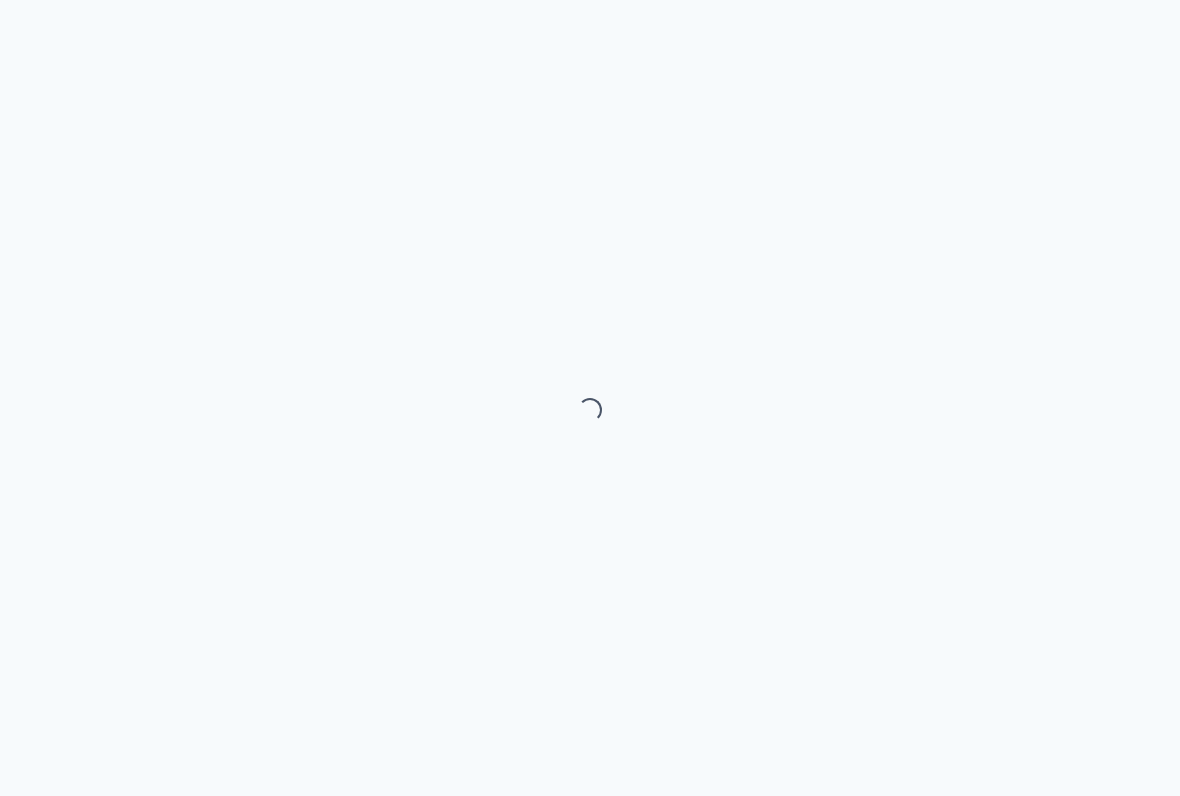 scroll, scrollTop: 0, scrollLeft: 0, axis: both 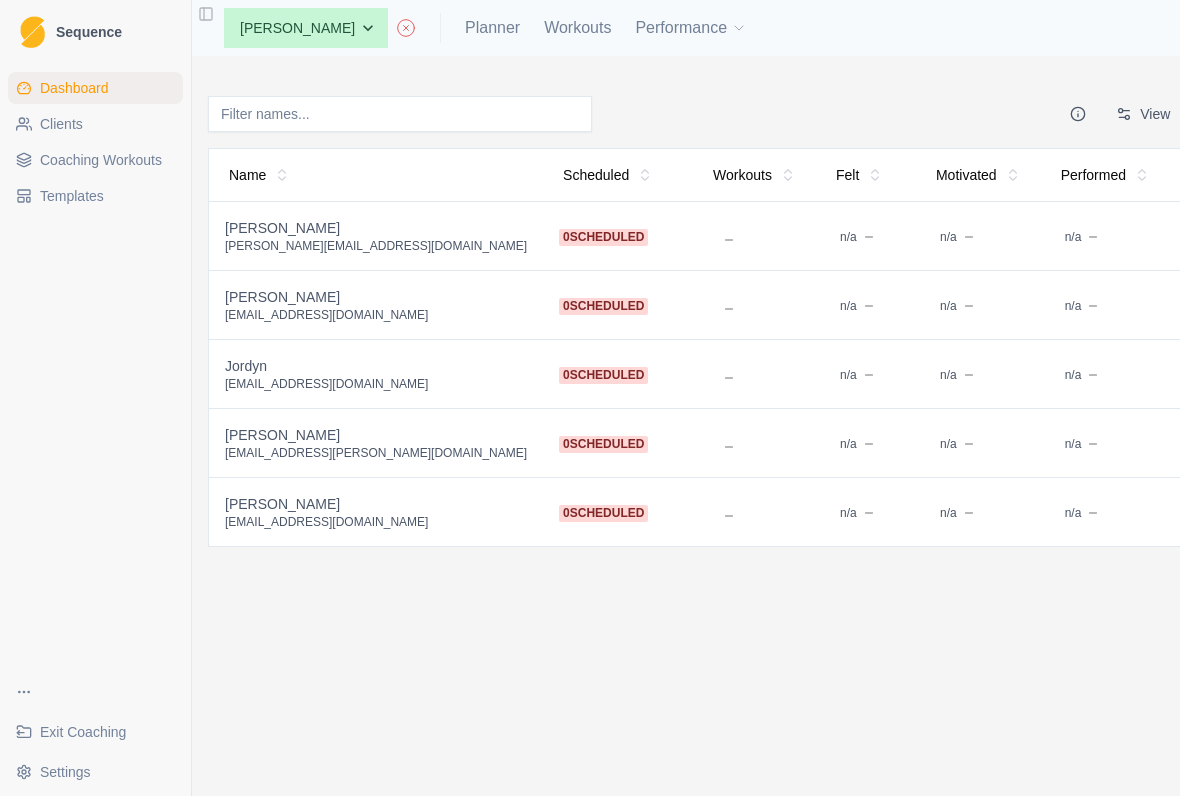 click on "Clients" at bounding box center (61, 124) 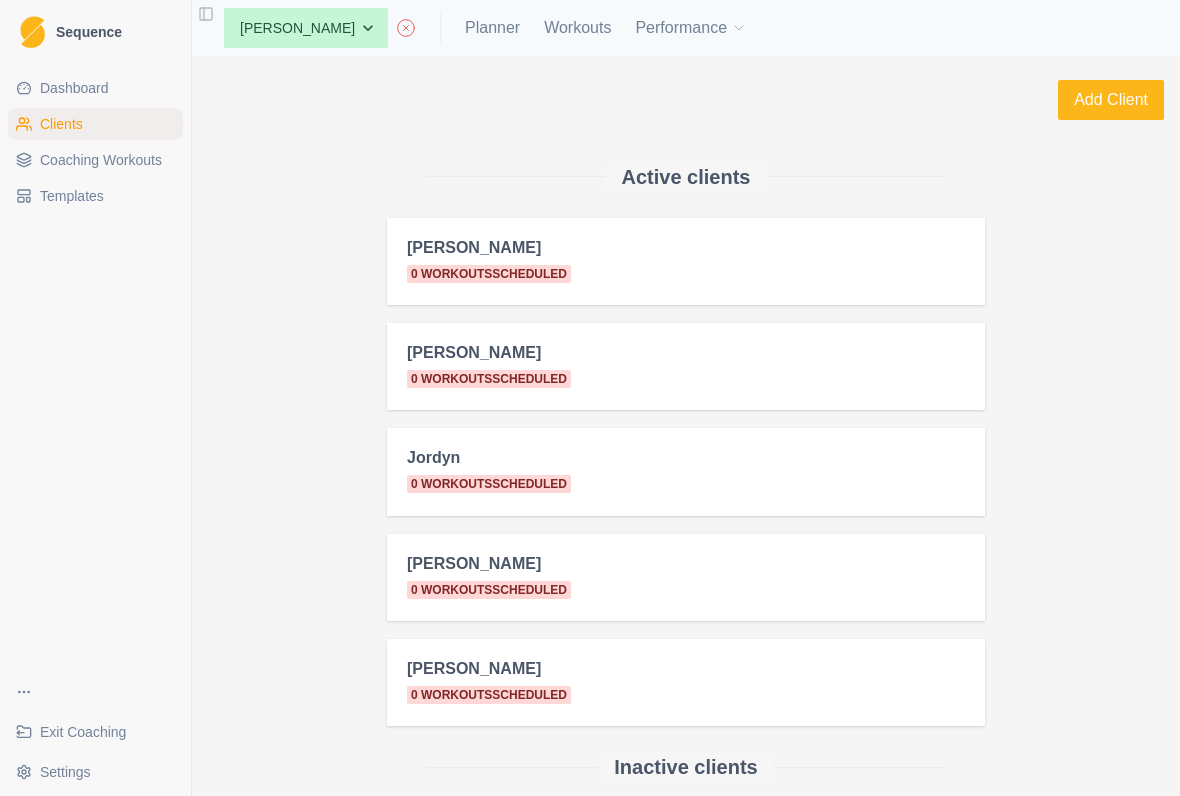 click on "Coaching Workouts" at bounding box center [101, 160] 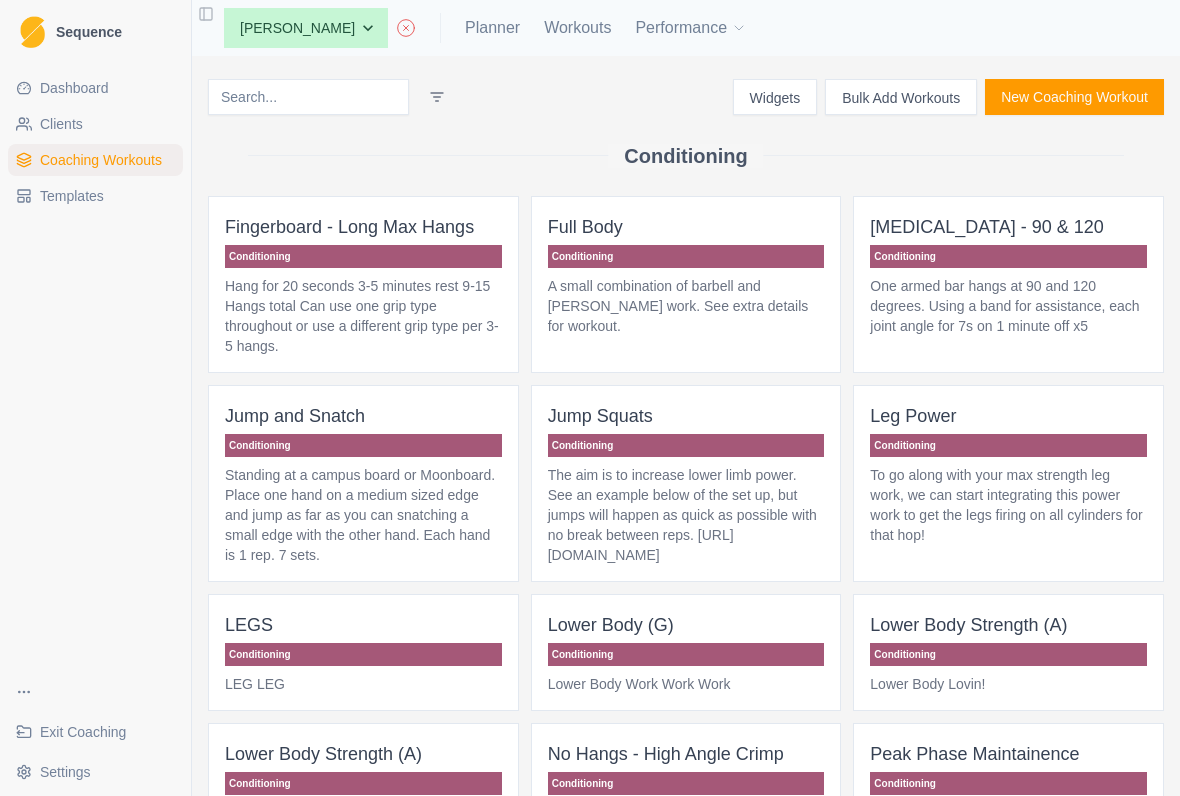 scroll, scrollTop: 18, scrollLeft: 0, axis: vertical 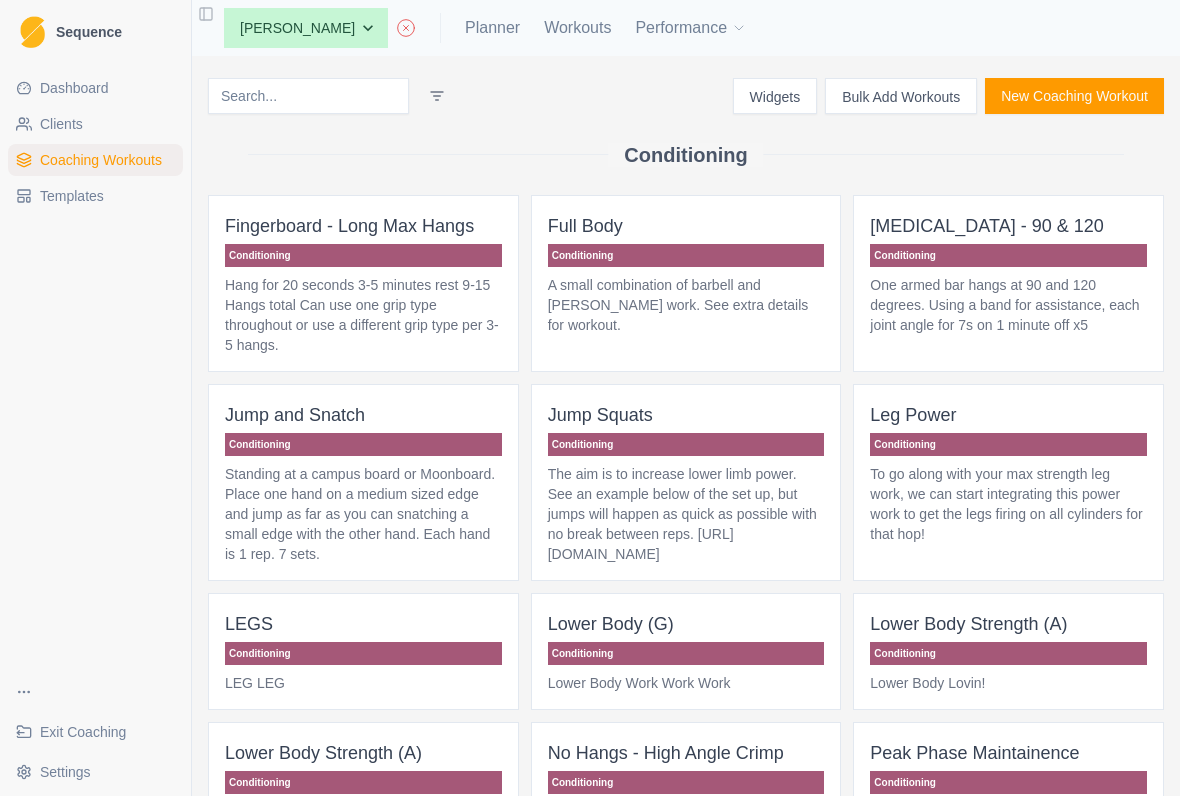 click on "Clients" at bounding box center (61, 124) 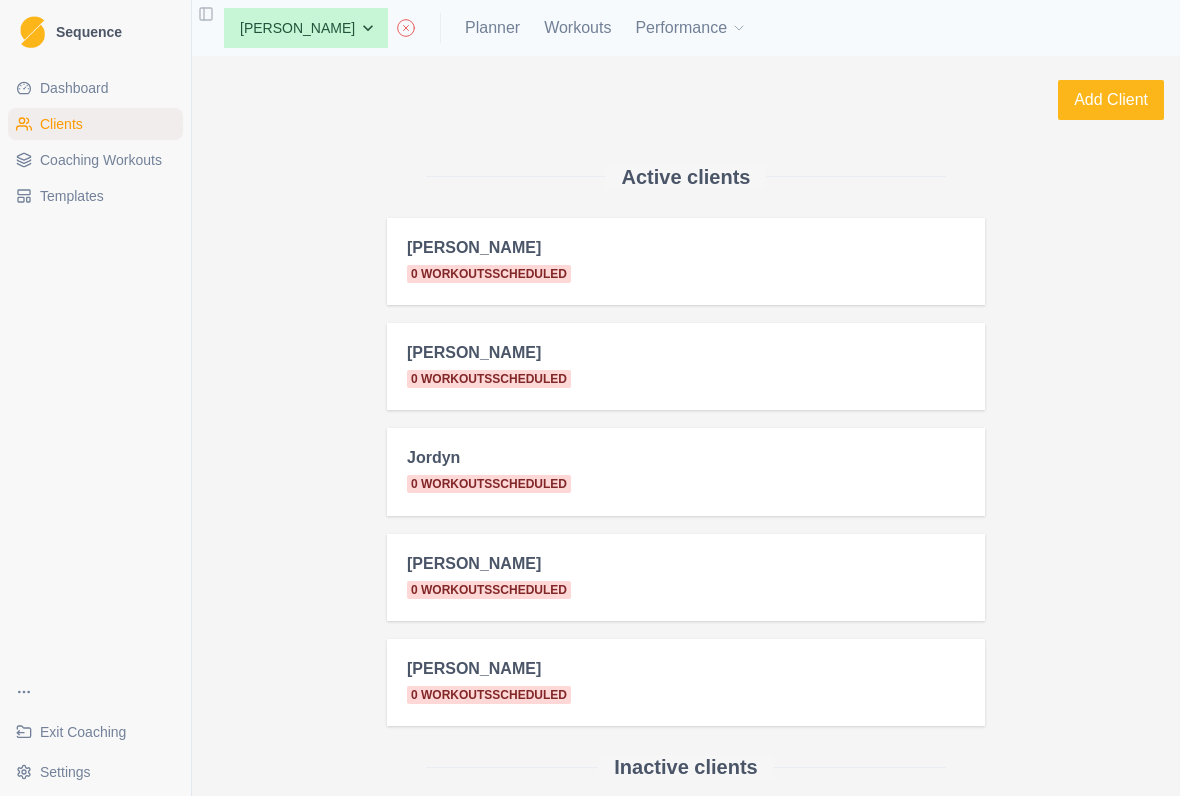 click on "[PERSON_NAME]" at bounding box center [686, 247] 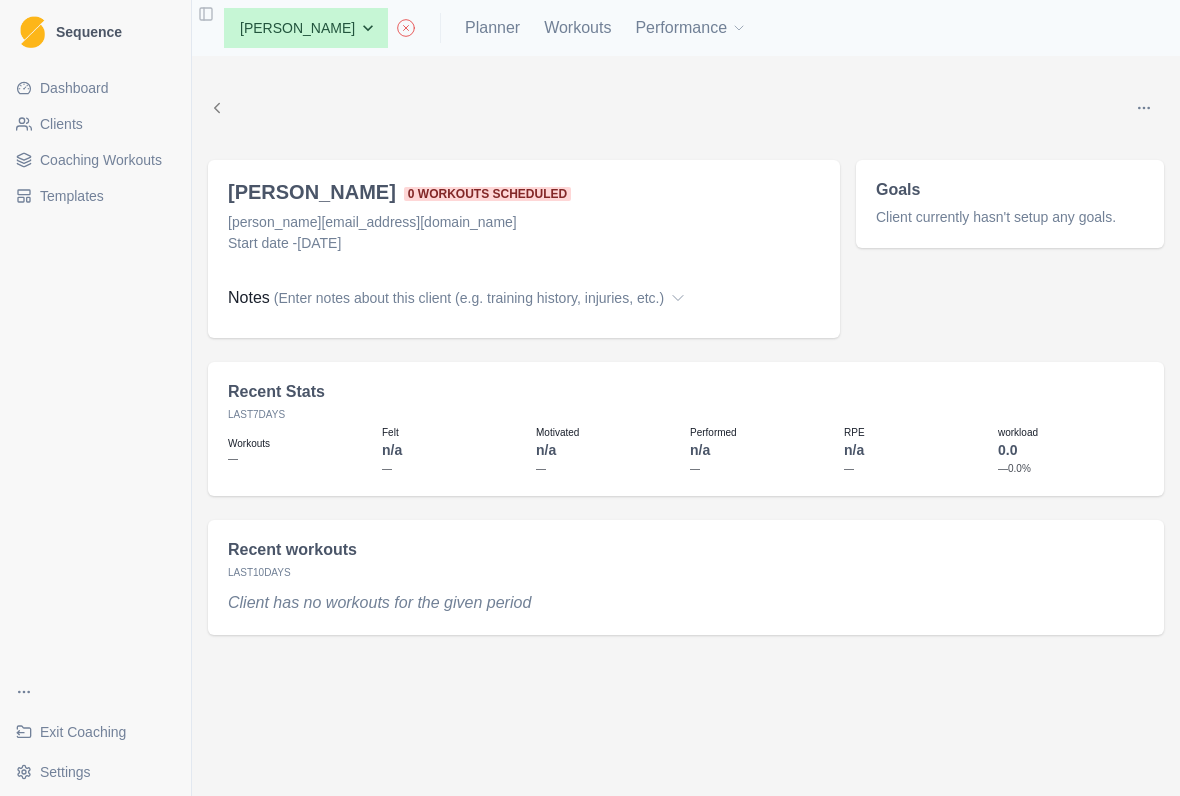 click on "Planner" at bounding box center [492, 28] 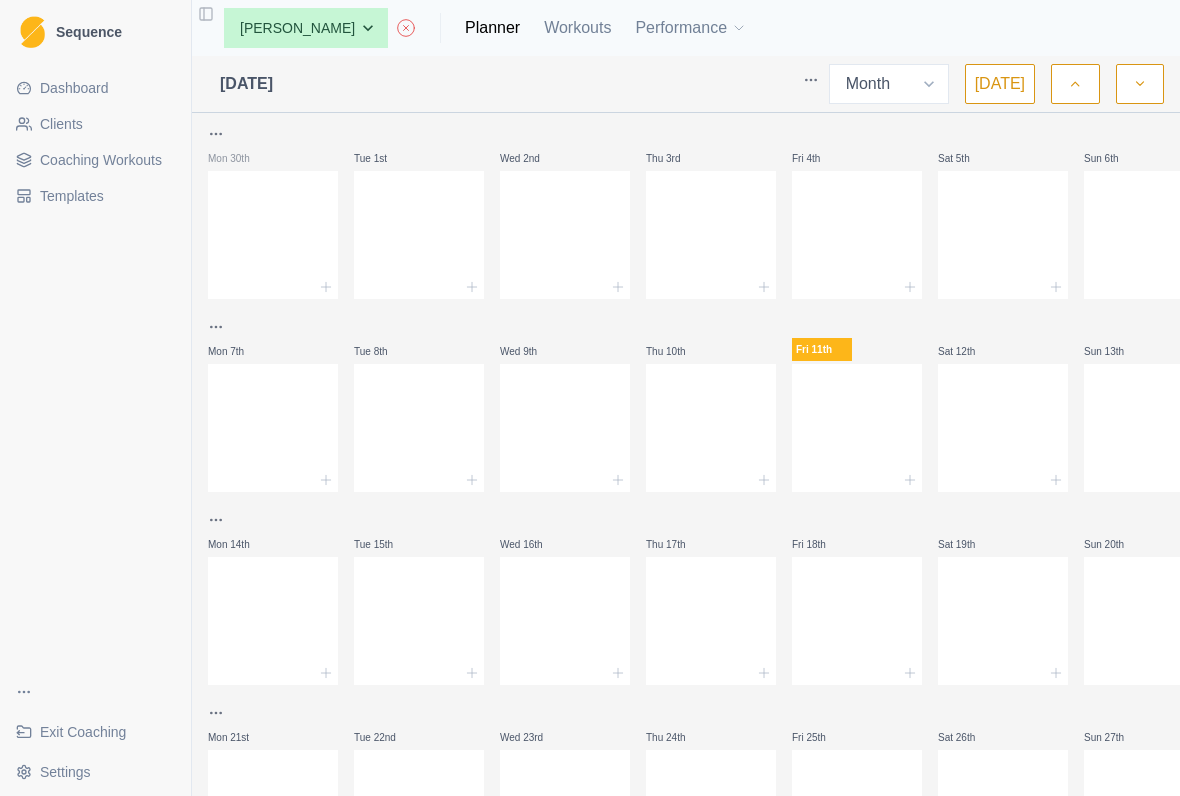 click at bounding box center (857, 480) 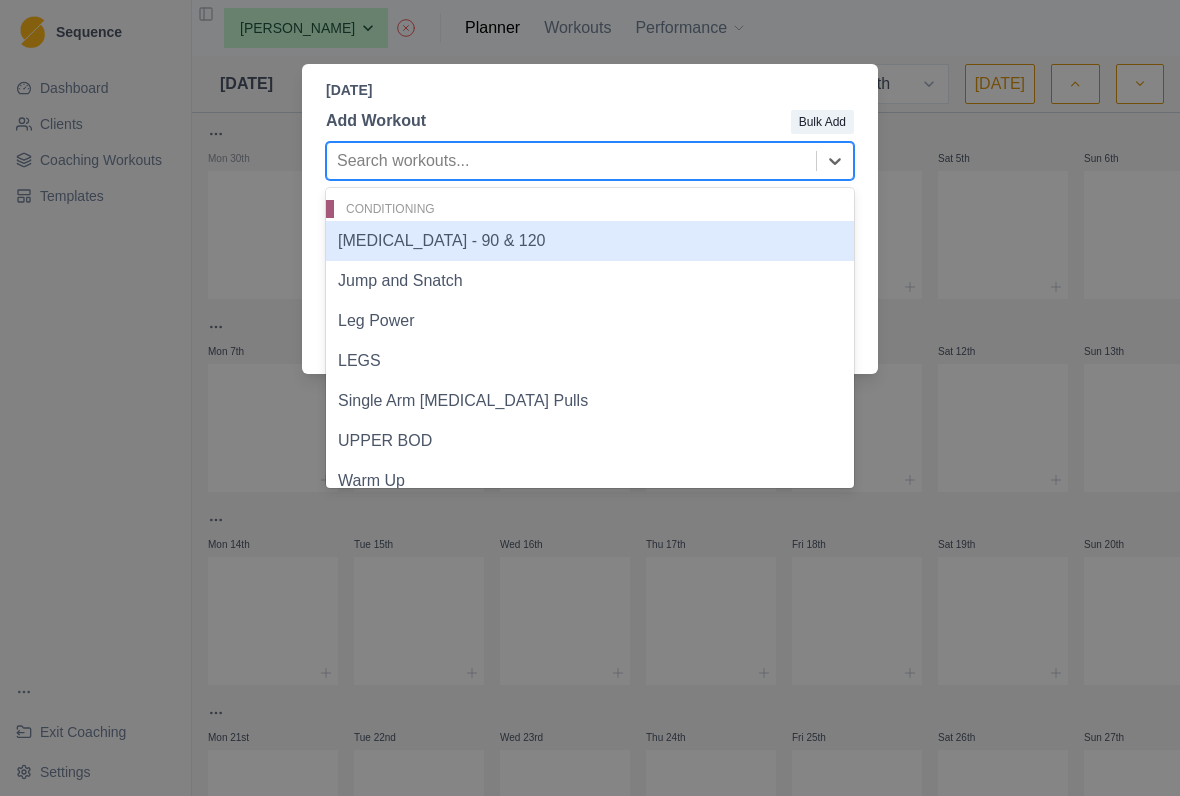 click on "Leg Power" at bounding box center [590, 321] 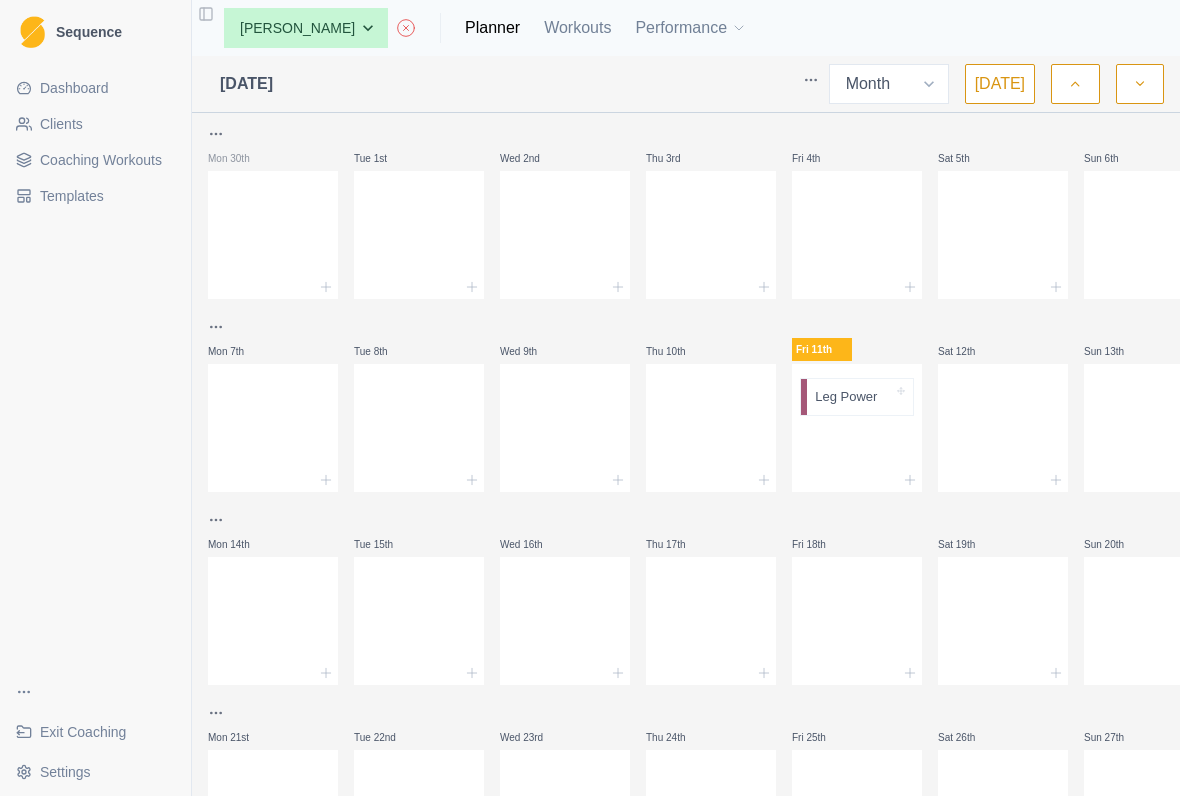 click on "Leg Power" at bounding box center (860, 397) 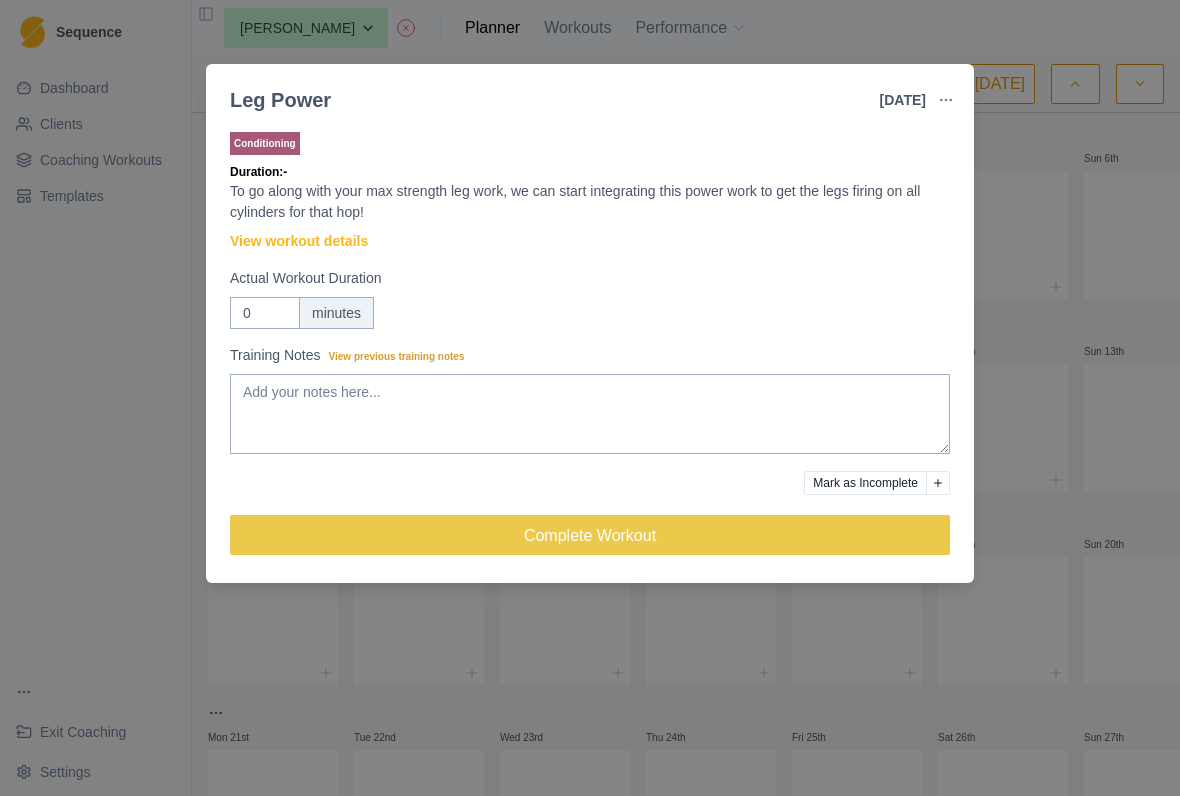 click on "Leg Power [DATE] Link To Goal View Workout Metrics Edit Original Workout Reschedule Workout Remove From Schedule Conditioning Duration:  - To go along with your max strength leg work, we can start integrating this power work to get the legs firing on all cylinders for that hop! View workout details Actual Workout Duration 0 minutes Training Notes View previous training notes Mark as Incomplete Complete Workout" at bounding box center (590, 398) 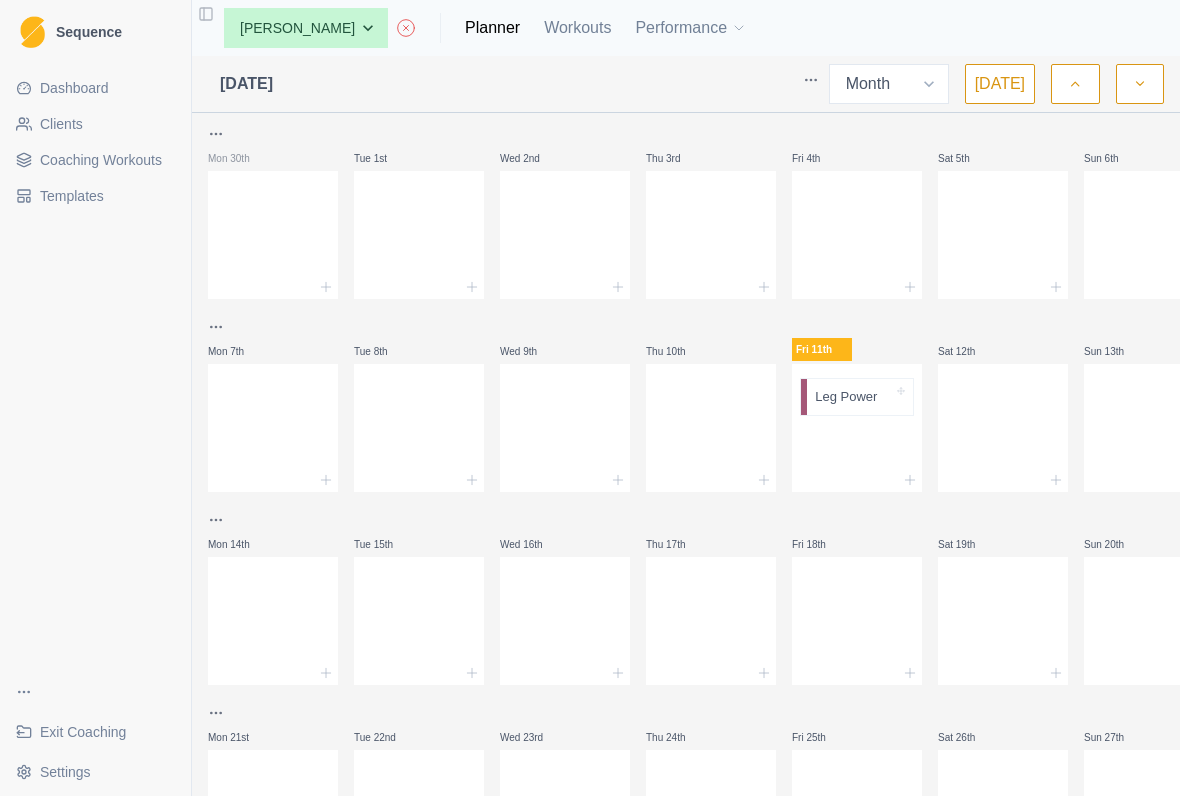 click at bounding box center [885, 397] 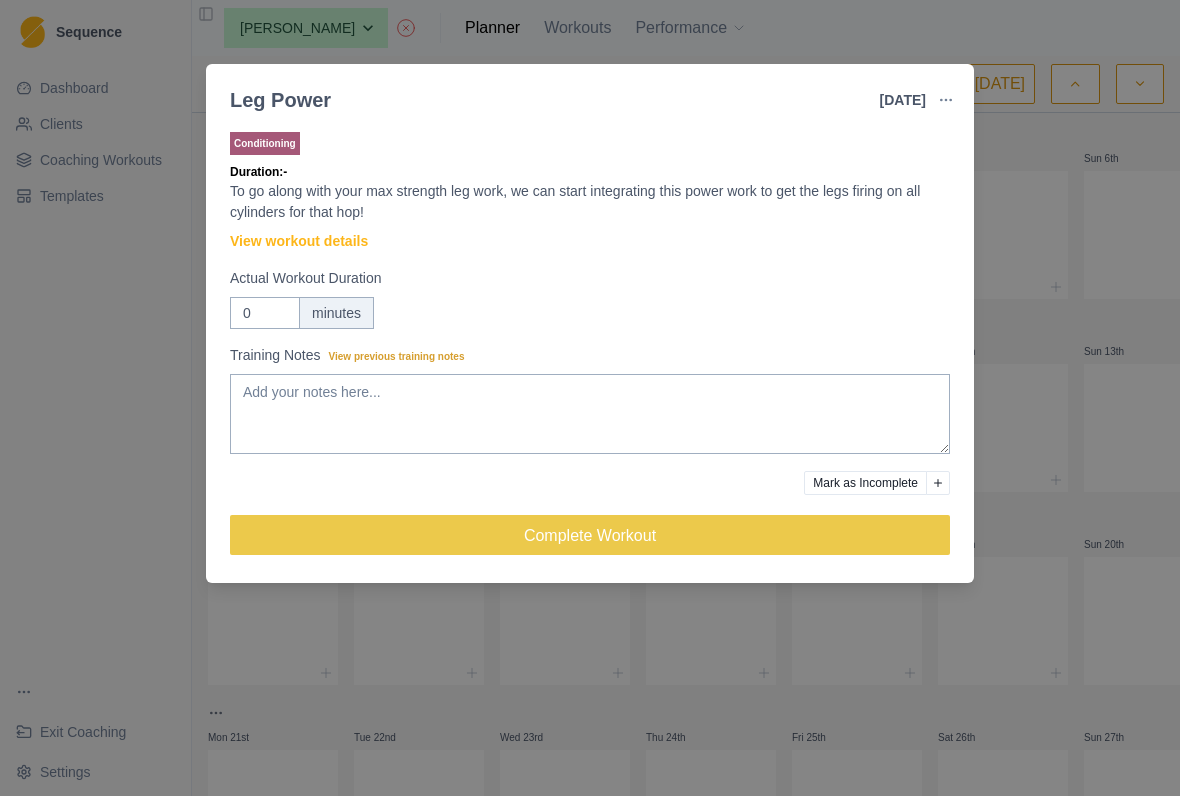 click 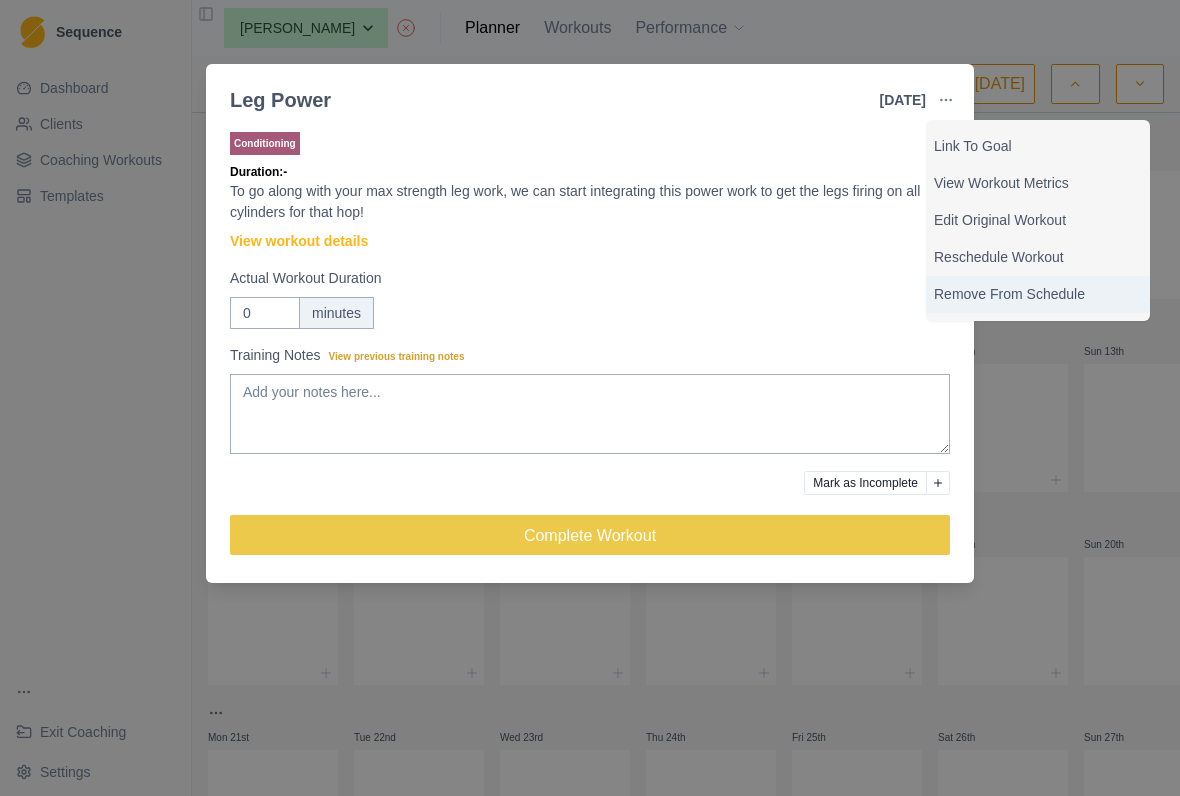 click on "Remove From Schedule" at bounding box center [1038, 294] 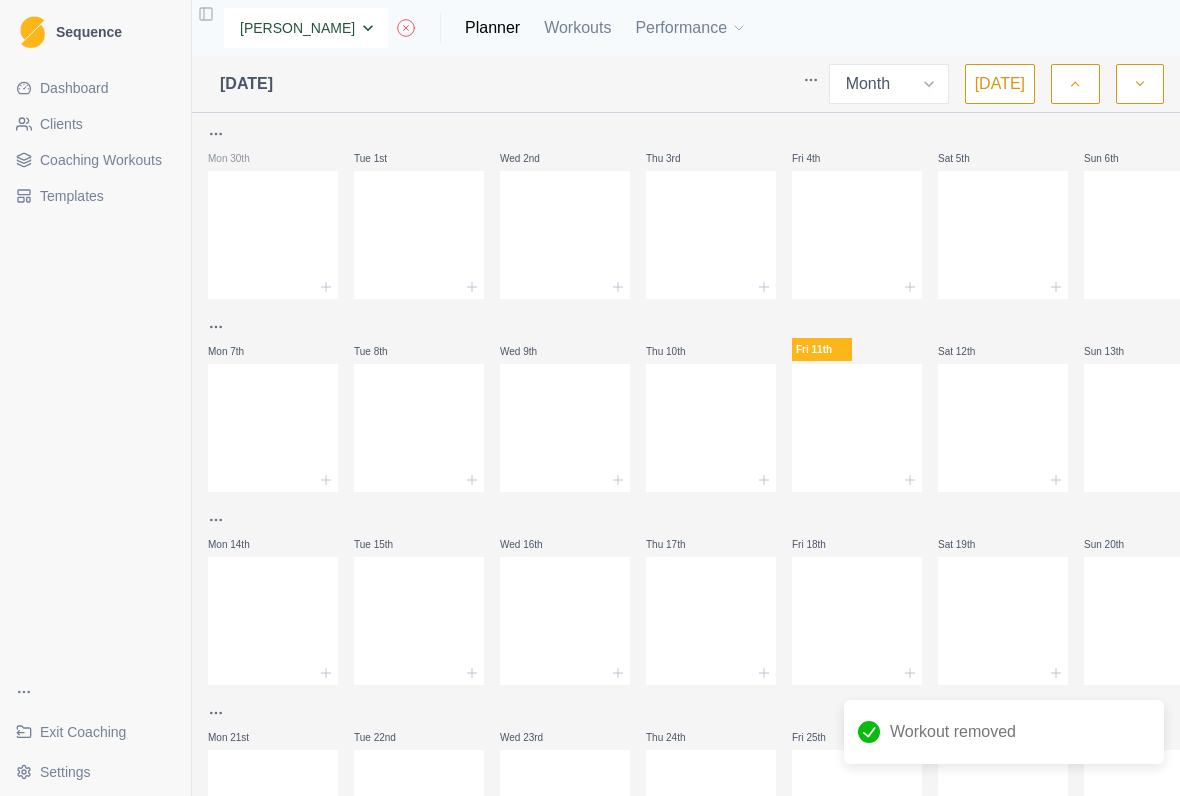 click on "None [PERSON_NAME] [PERSON_NAME] Jordyn [PERSON_NAME]" at bounding box center [306, 28] 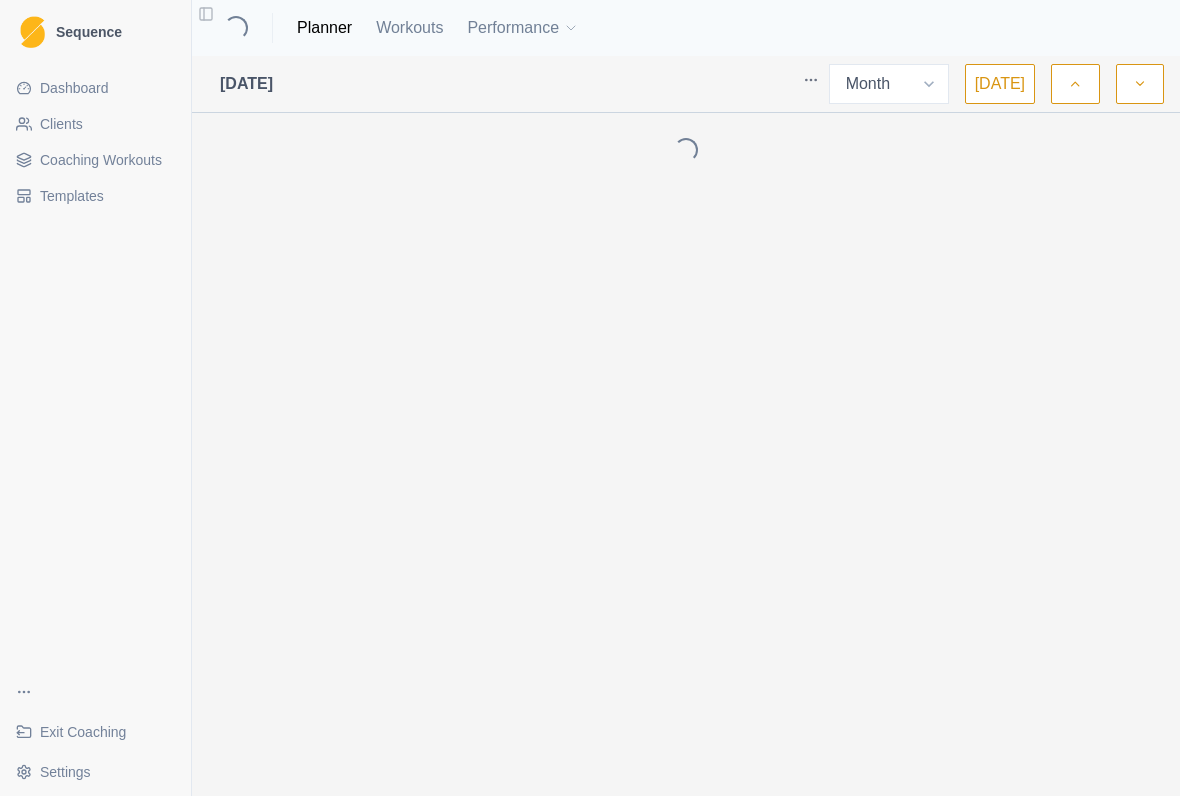 select on "month" 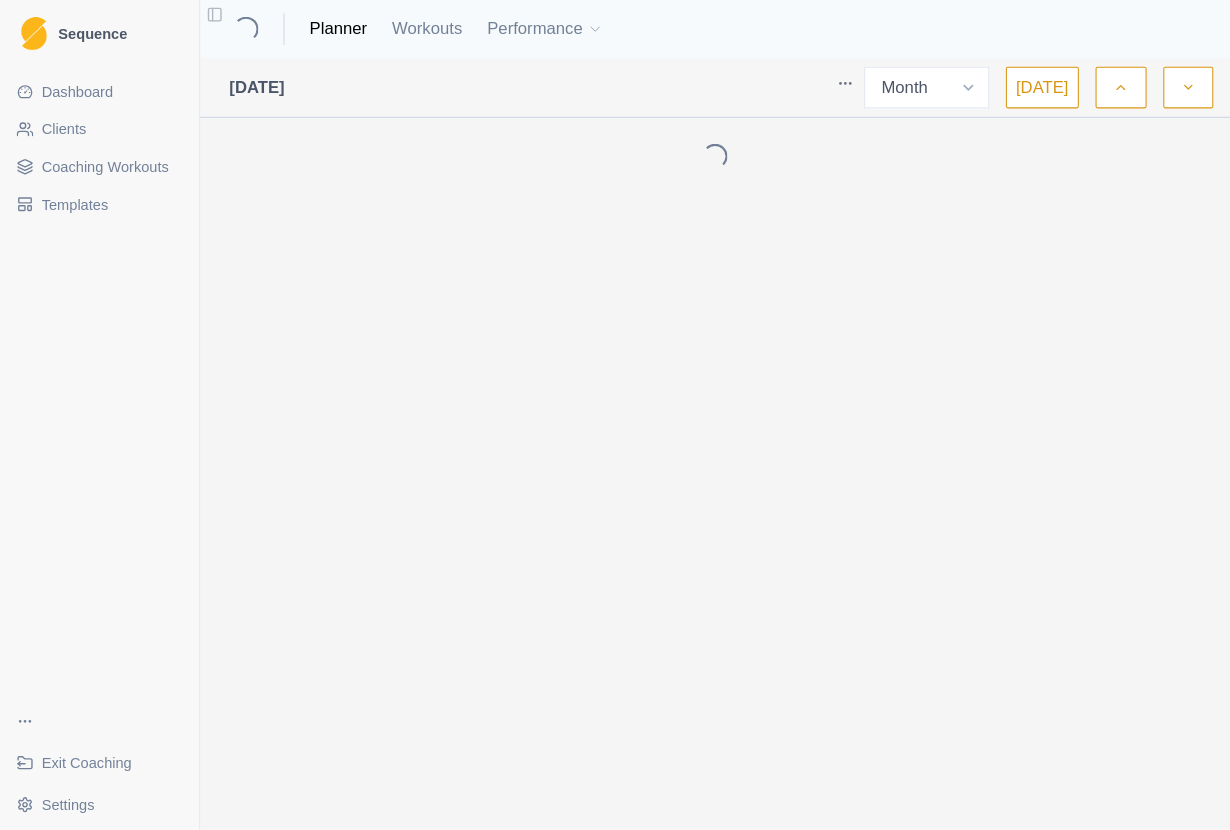 scroll, scrollTop: 0, scrollLeft: 0, axis: both 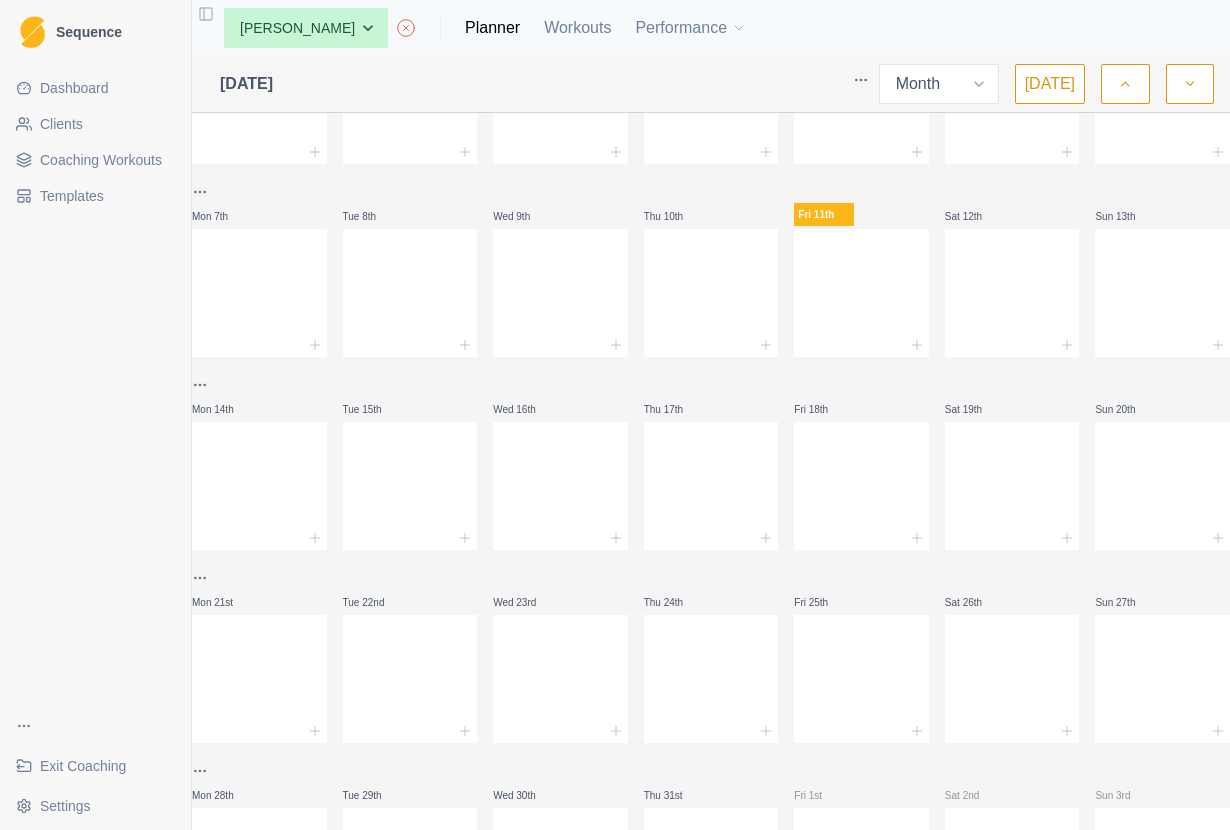 click 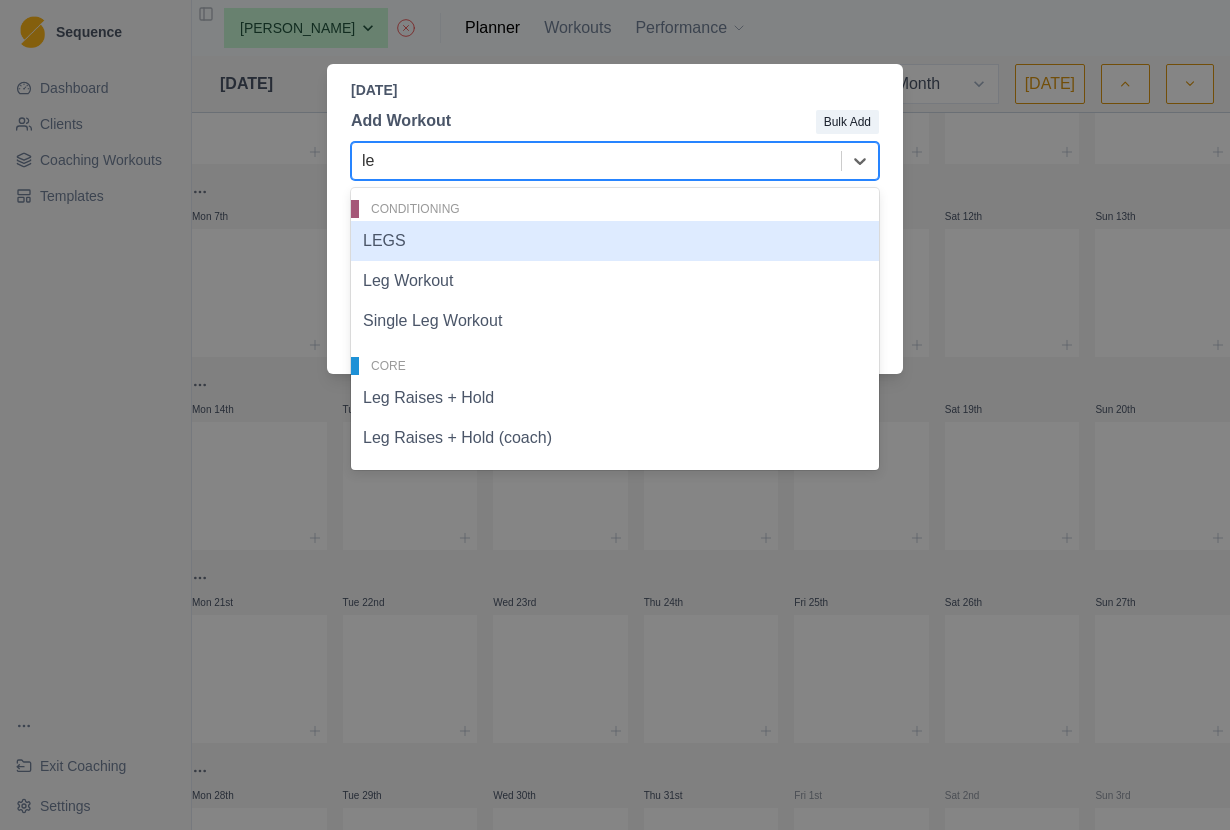 type on "l" 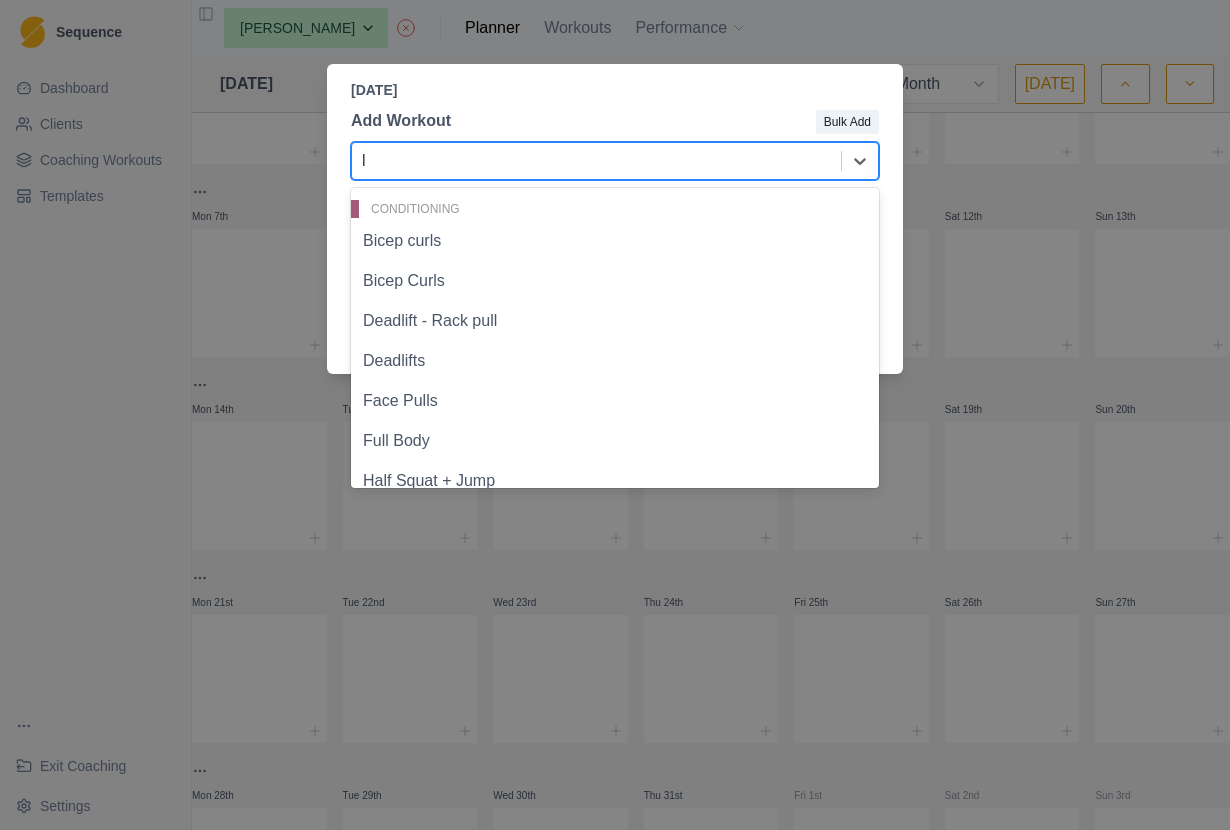 type 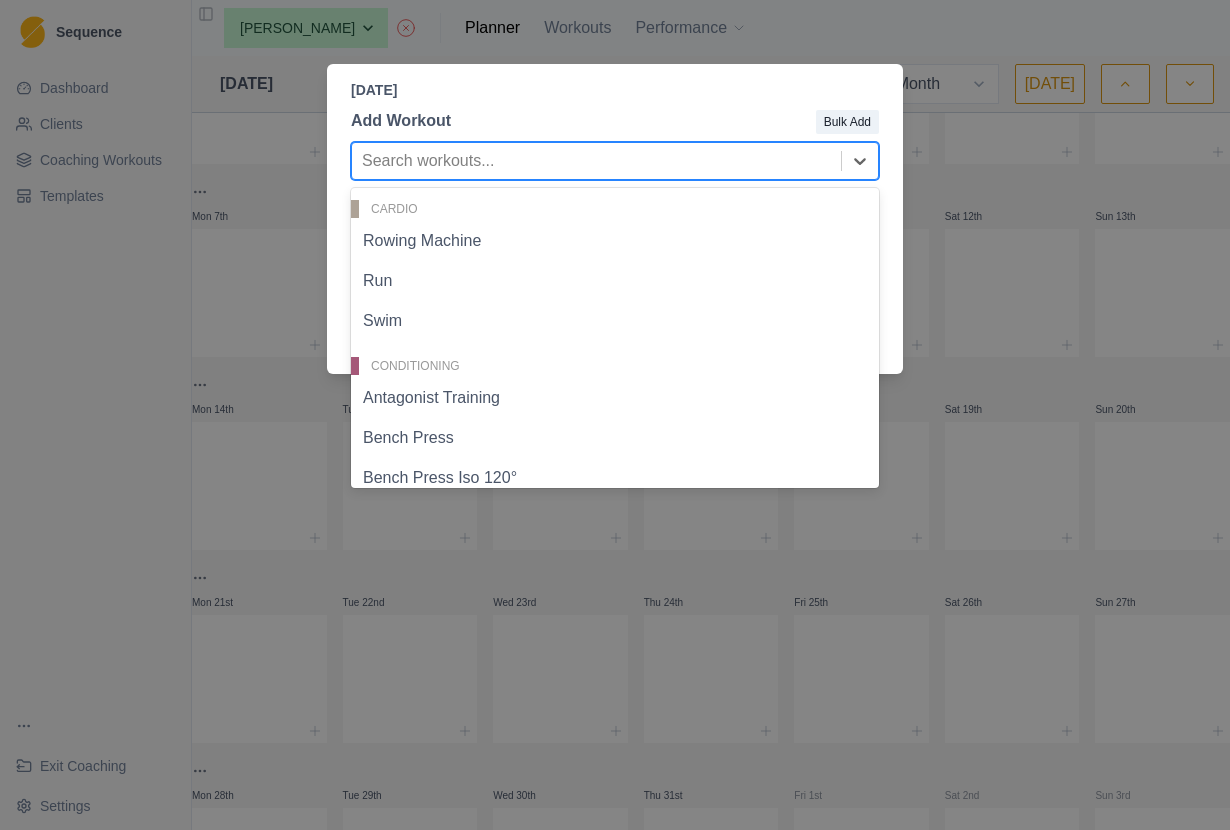 click on "Friday, July 11th, 2025 Add Workout Bulk Add LEGS, 33 of 207. 207 results available. Use Up and Down to choose options, press Enter to select the currently focused option, press Escape to exit the menu, press Tab to select the option and exit the menu. Search workouts... Cardio Rowing Machine Run Swim Conditioning Antagonist Training Bench Press Bench Press Iso 120° Bench Press Iso 90° Bent over row Bicep curls Bicep Curls Chin Ups Deadlift - Rack pull Deadlifts Dips - Rings (Feet on ground) Face Pulls Full Body  Half Squat + Jump Hammer curls Hammer Curls Handstand Hips Thrust Hips Thrust (coach) Inverted Rows - 1 arm Inverted Rows - 1 arm (coach) Inverted rows-1 arm Sideplank Inverted rows-1 arm Sideplank (coach) Iso 1 arm Iso - Frenchies Pronated Iso - Frenchies Supinated Isometrics Isometrics - 90 & 120 Jump and Snatch LEGS Leg Workout Lower Body Strength (A) Lunges Lunges + Jump Mobility/Flexibility No-Hangs Overhead Press Overhead Press - Dumbells Overhead Tricep extension Pull Ups Push-Ups - Rings" at bounding box center [615, 415] 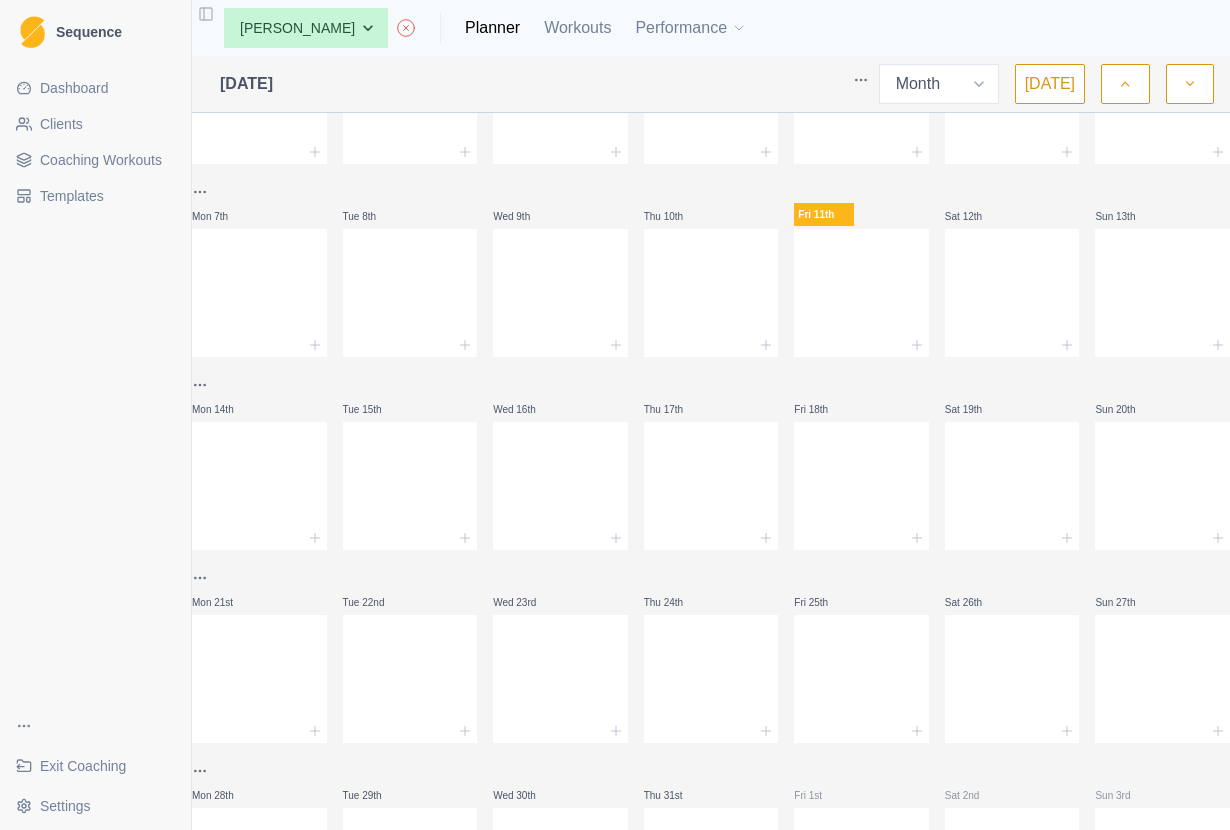 click on "Coaching Workouts" at bounding box center (101, 160) 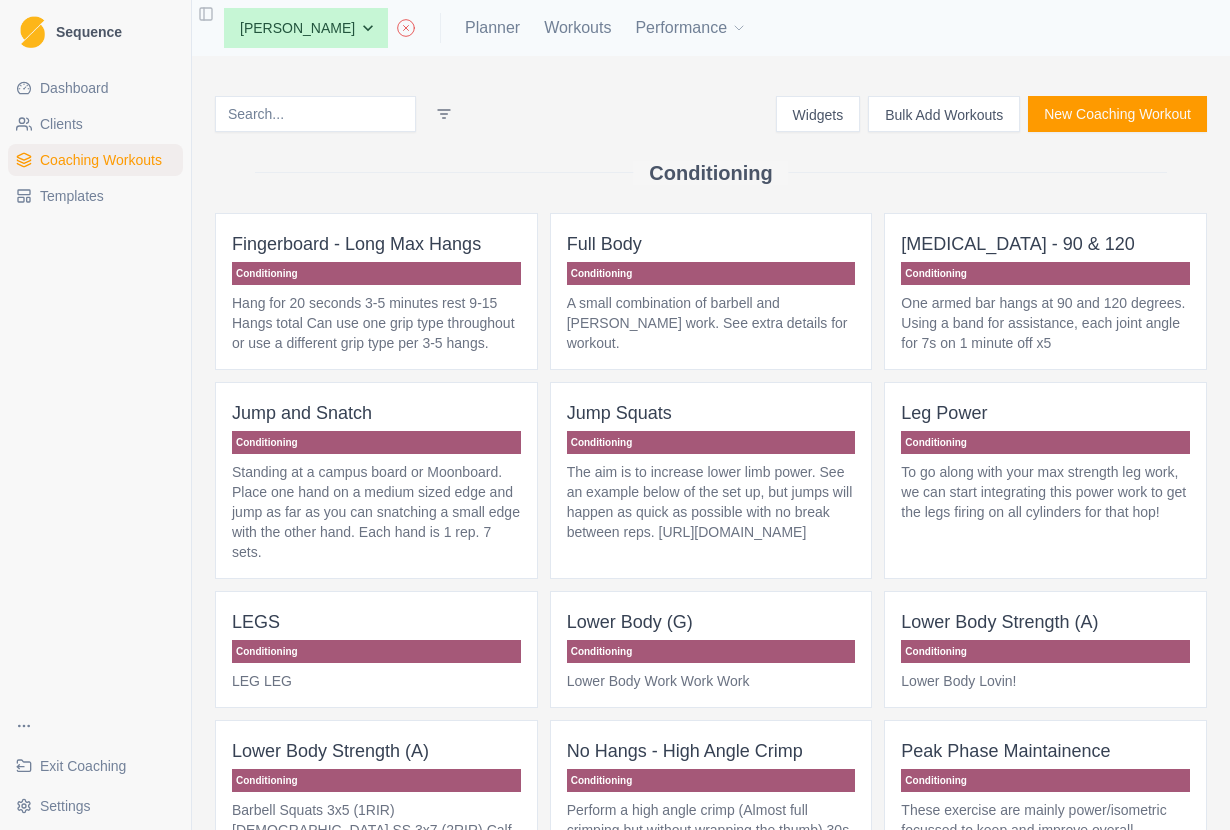 click on "Conditioning" at bounding box center (1045, 442) 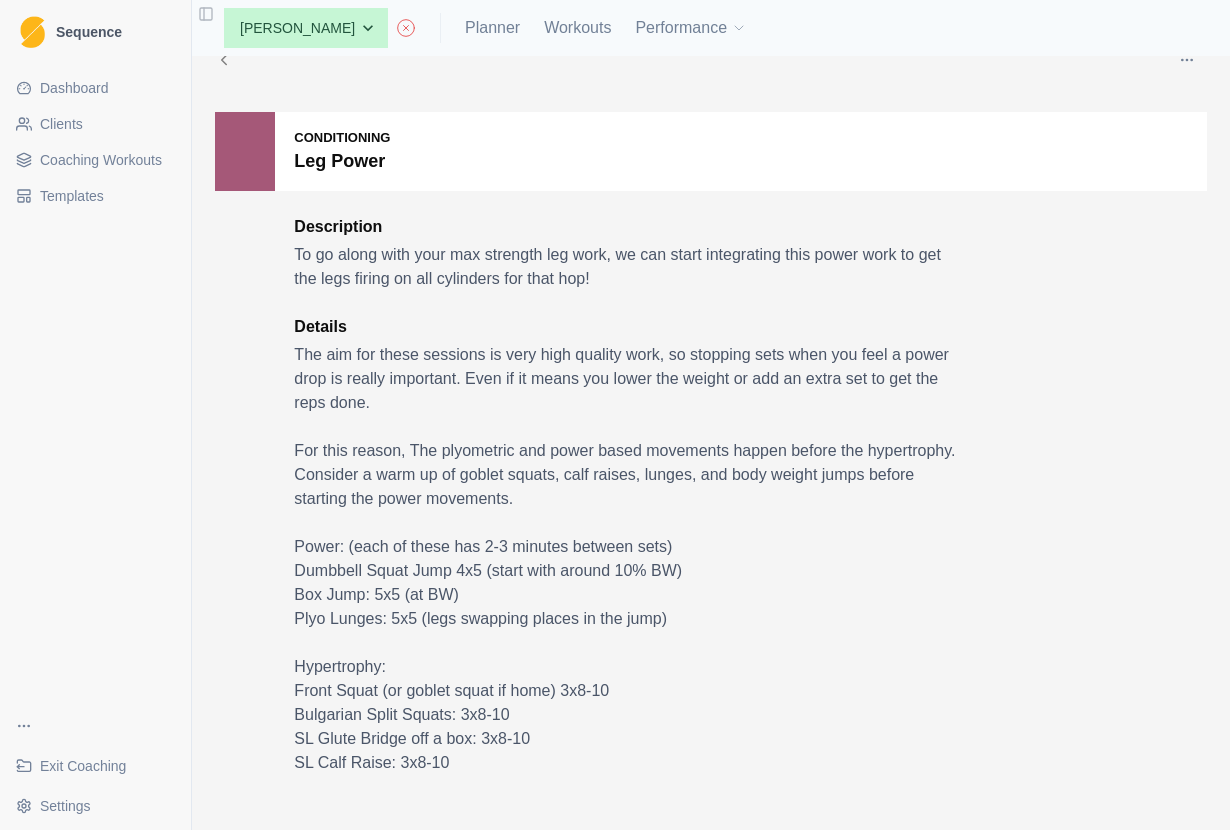 scroll, scrollTop: 22, scrollLeft: 0, axis: vertical 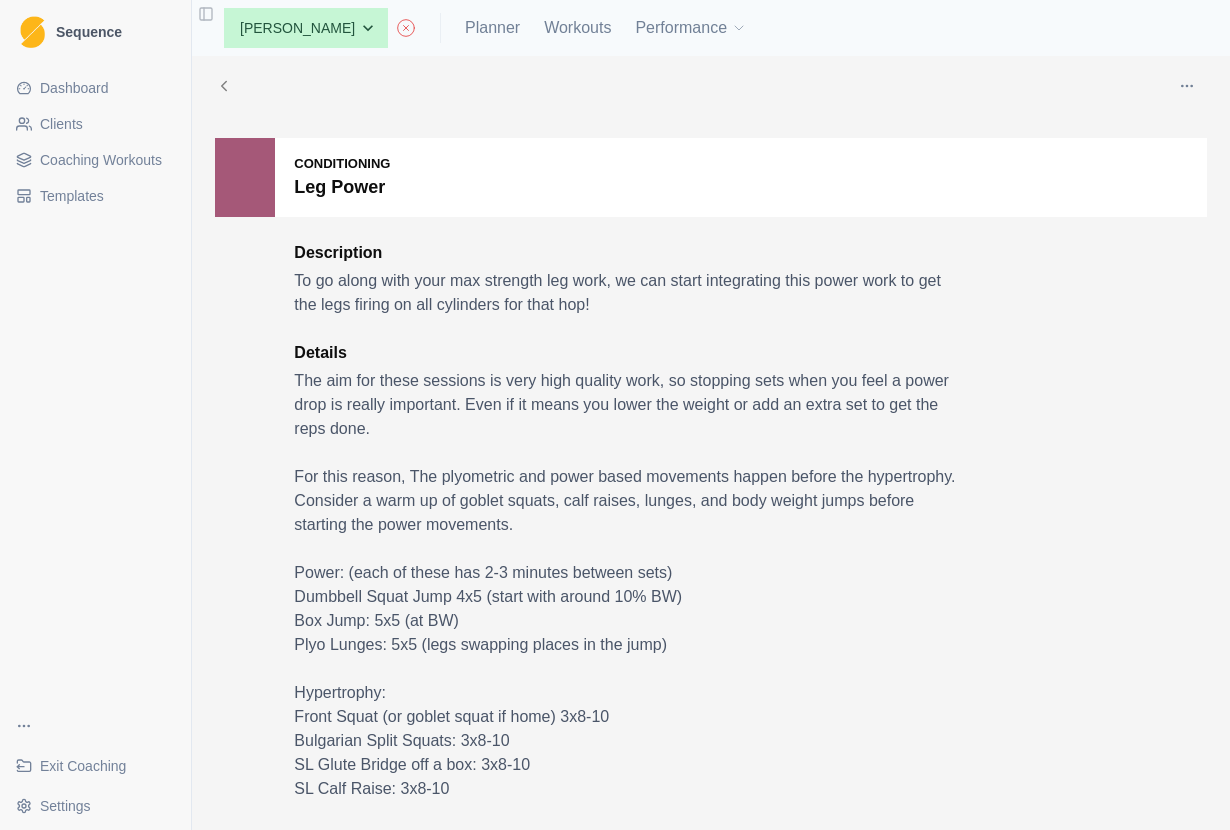 click 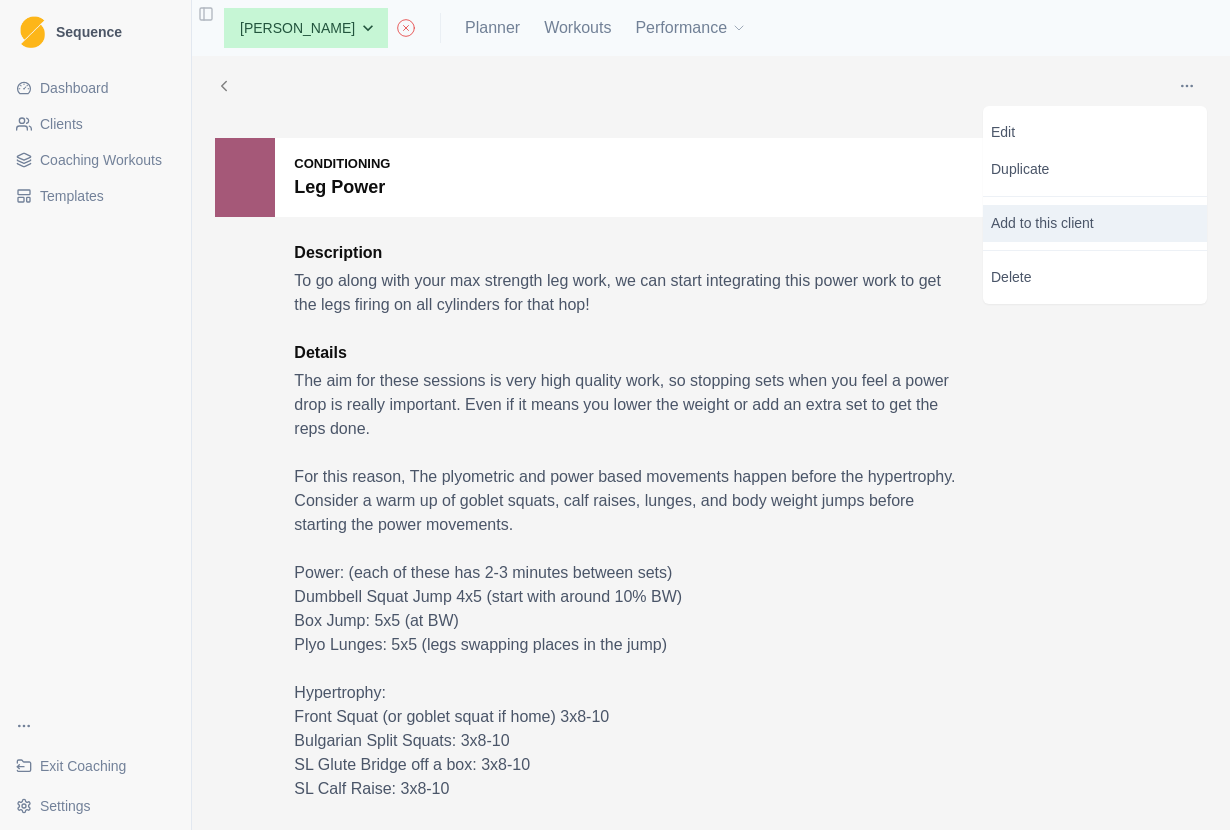 click on "Add to this client" at bounding box center [1095, 223] 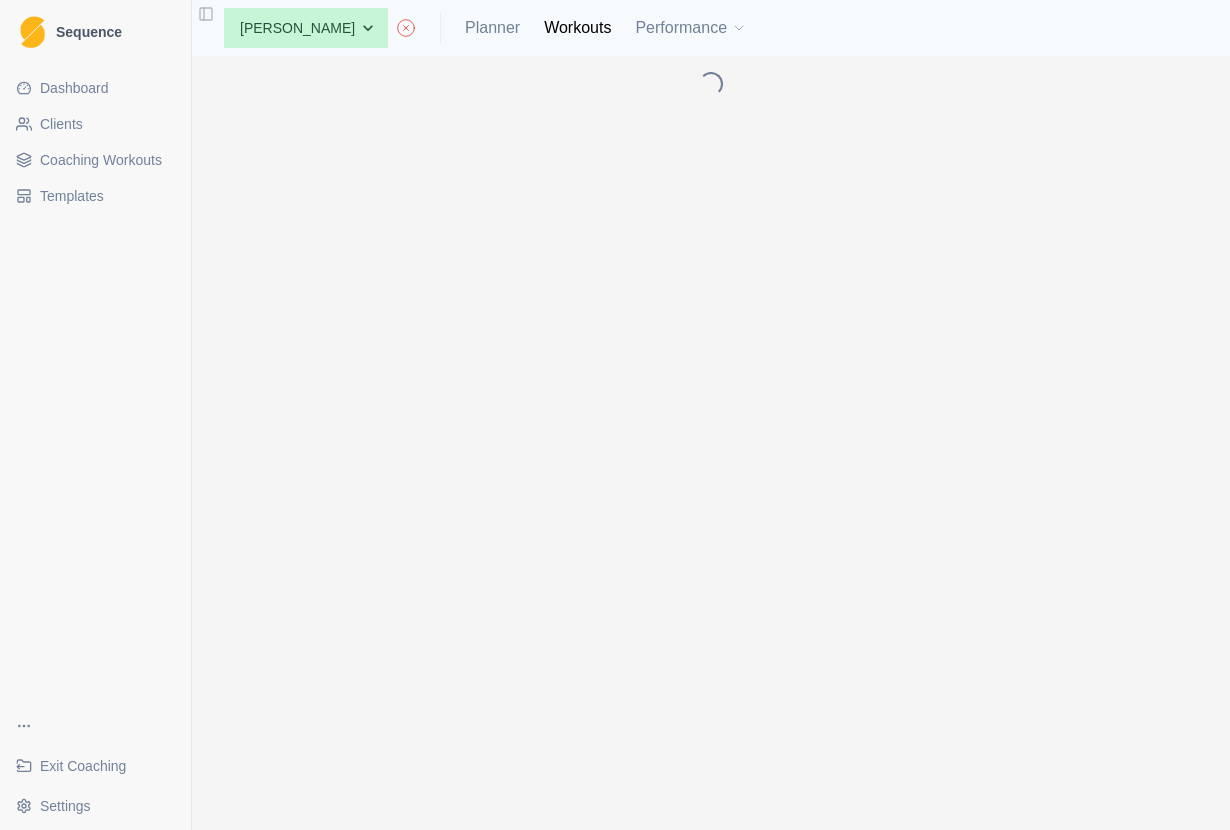 scroll, scrollTop: 0, scrollLeft: 0, axis: both 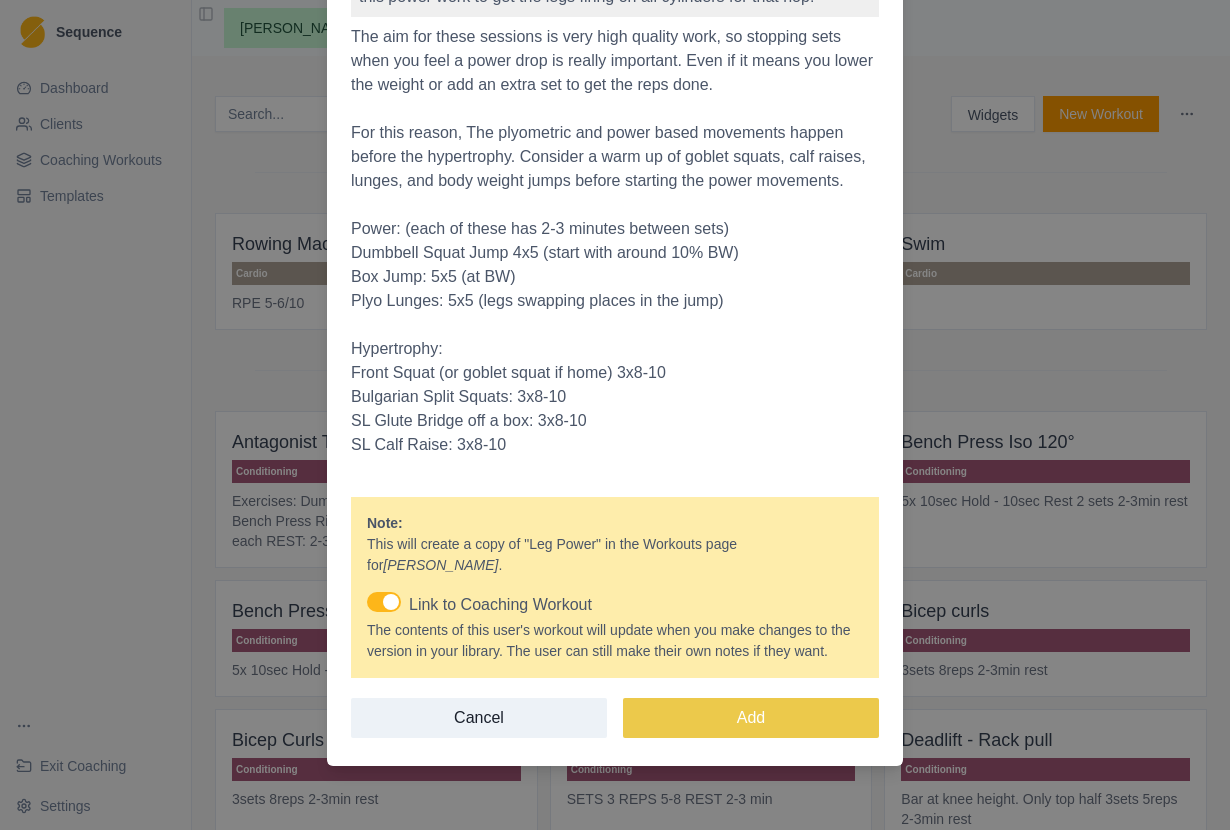 click on "Add" at bounding box center [751, 718] 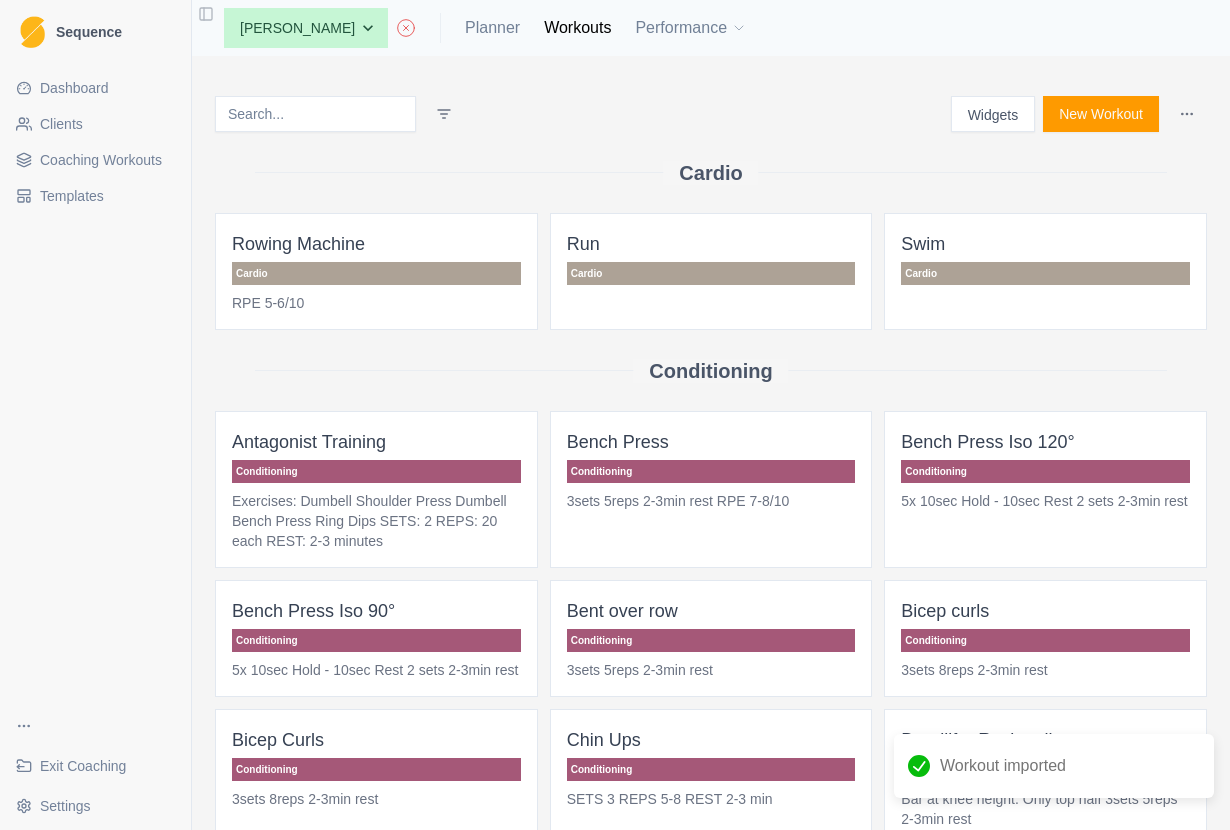 scroll, scrollTop: -2, scrollLeft: 0, axis: vertical 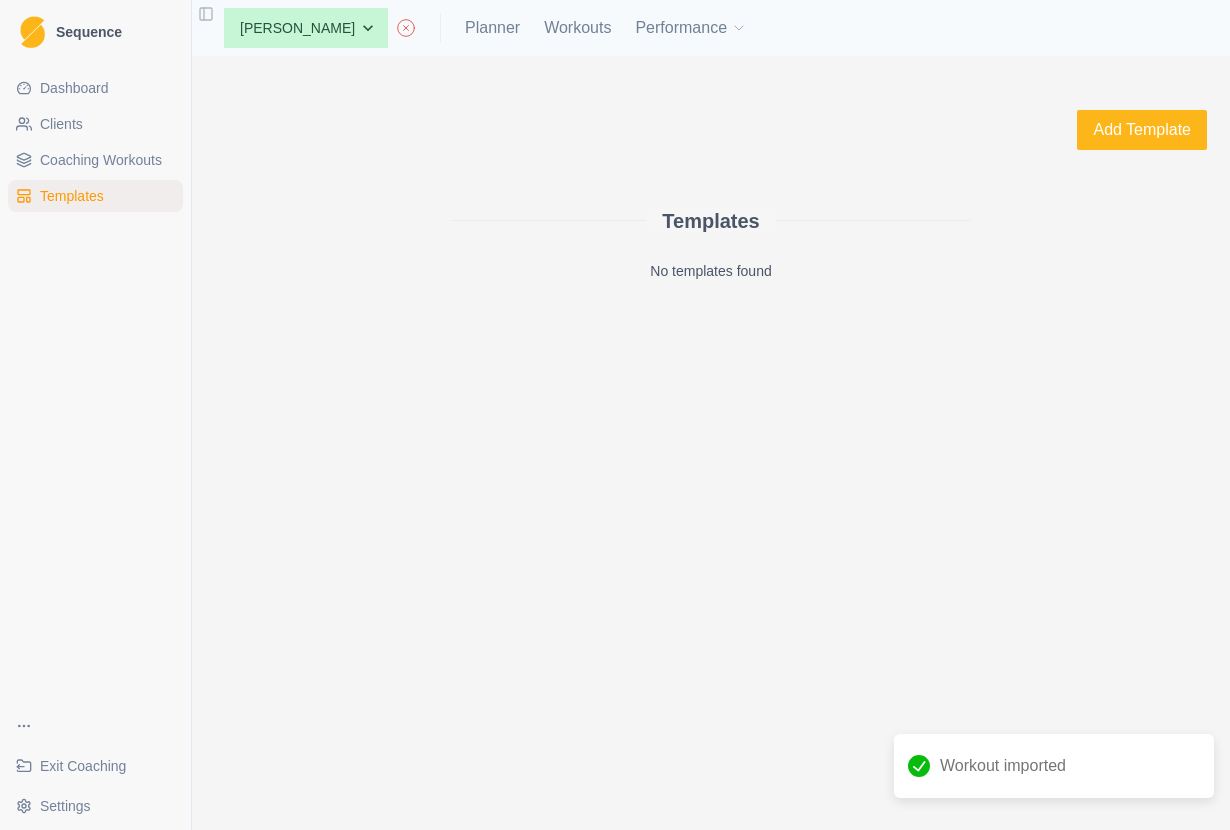 click on "Coaching Workouts" at bounding box center [101, 160] 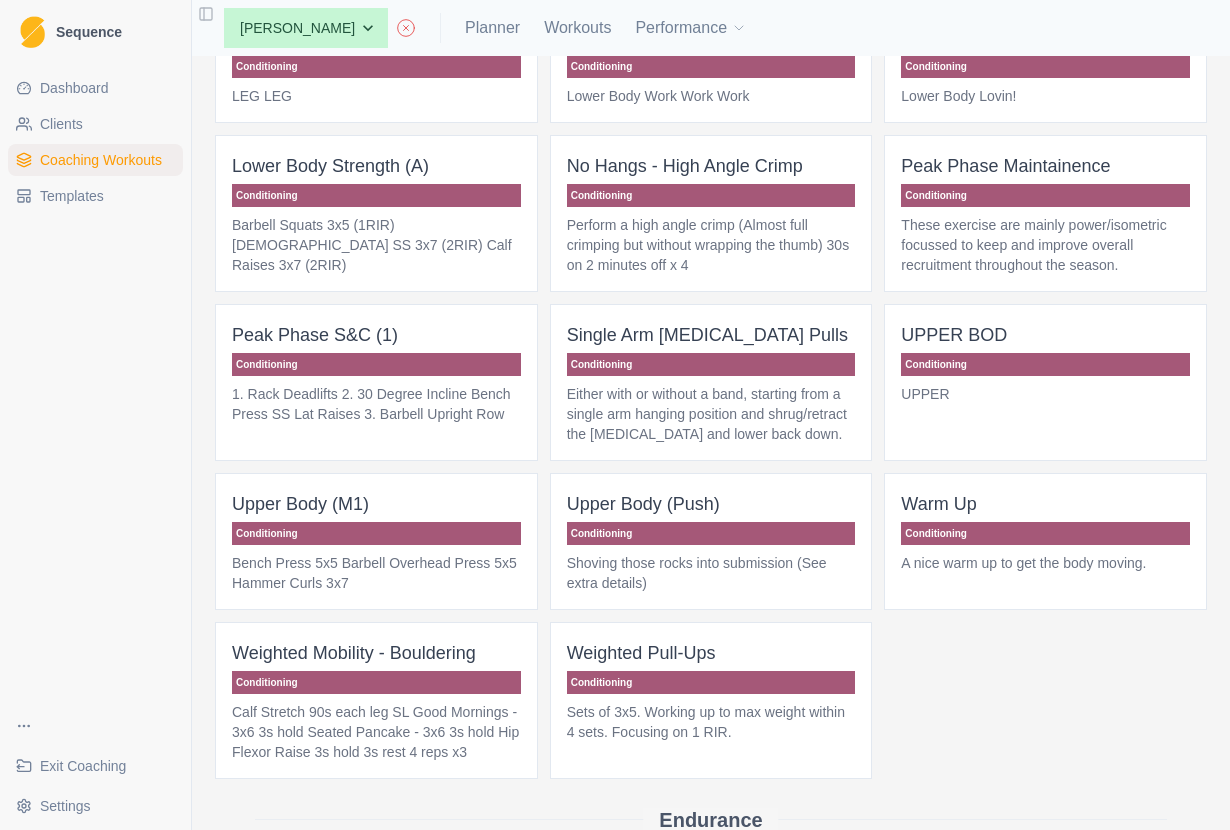 scroll, scrollTop: 600, scrollLeft: 0, axis: vertical 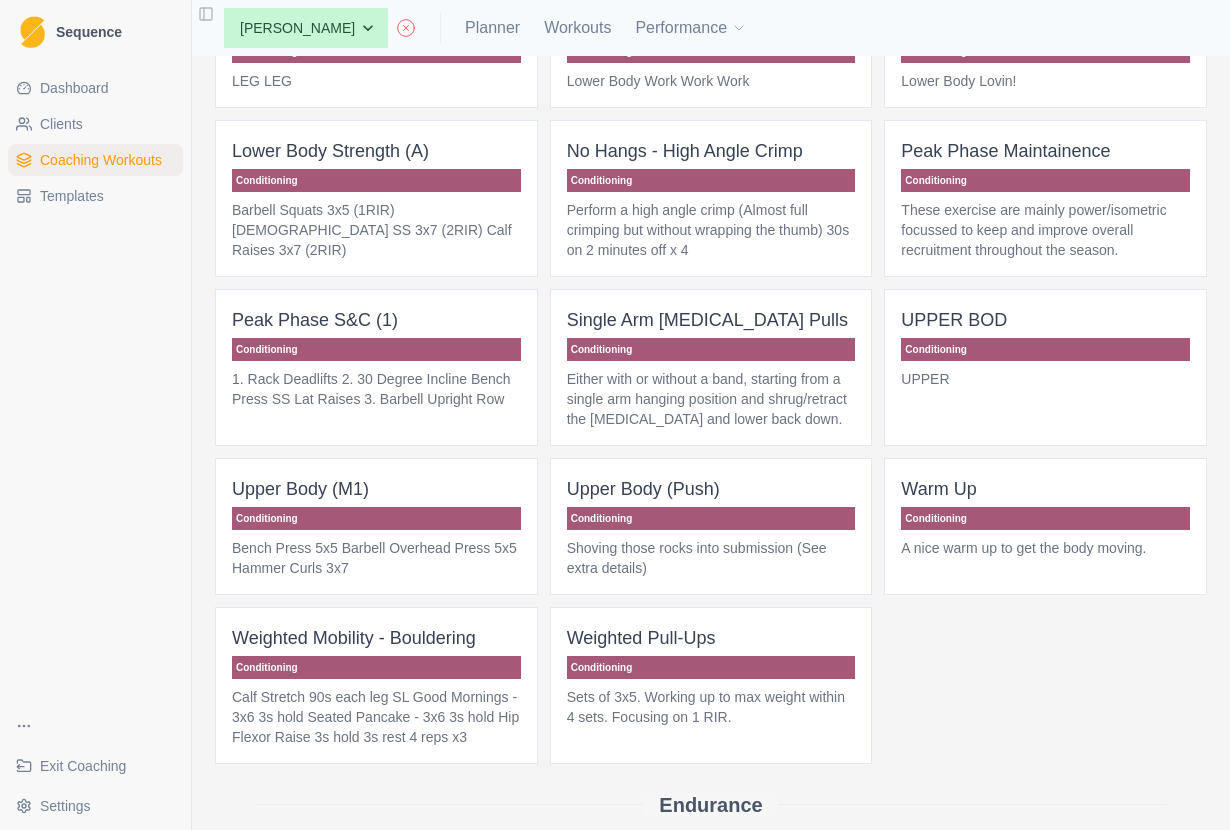 click on "These exercise are mainly power/isometric focussed to keep and improve overall recruitment throughout the season." at bounding box center [1045, 230] 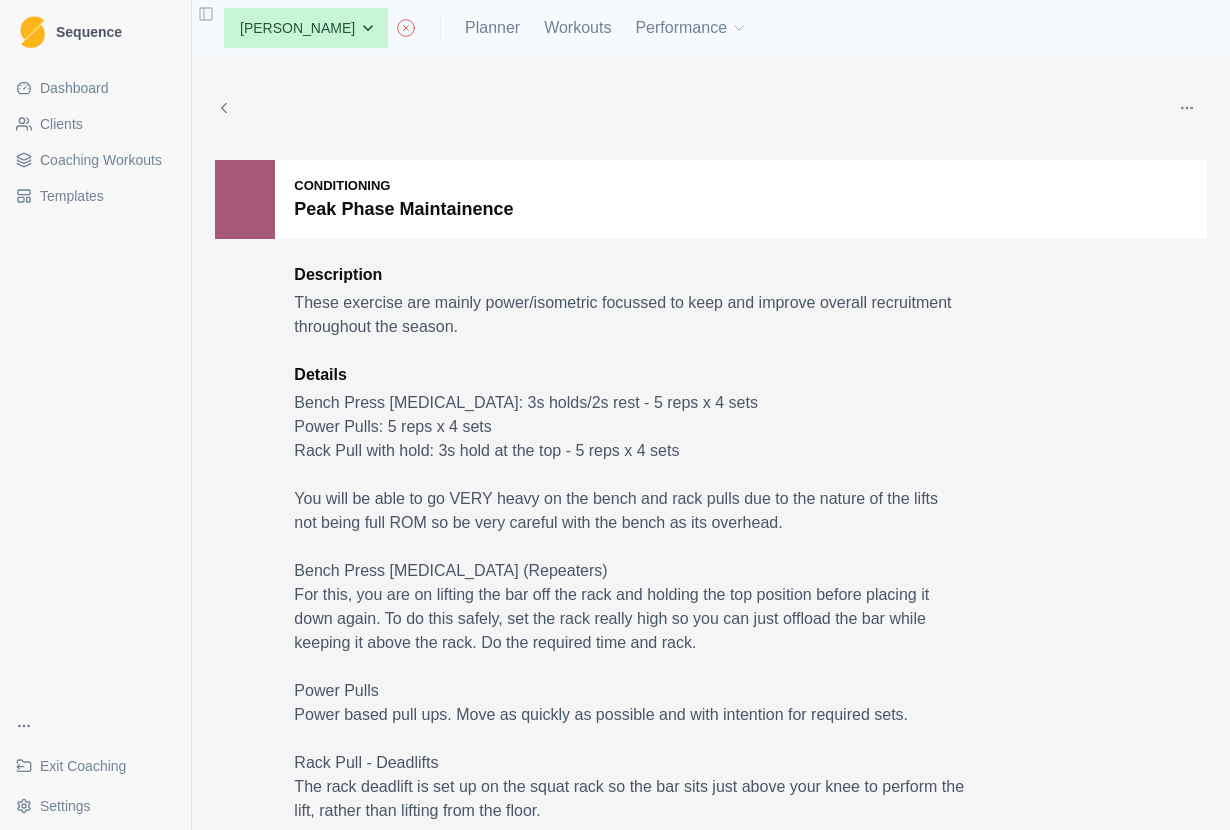 scroll, scrollTop: 0, scrollLeft: 0, axis: both 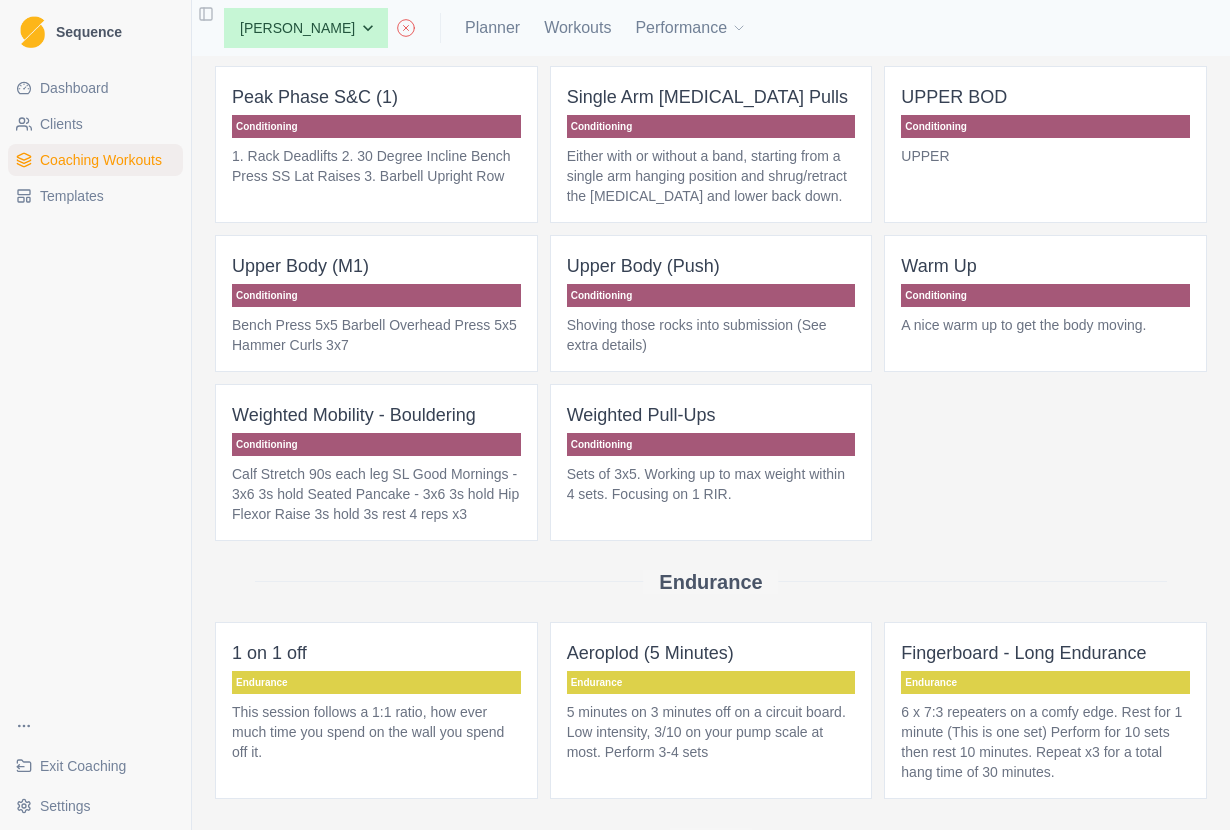 click on "Planner" at bounding box center [492, 28] 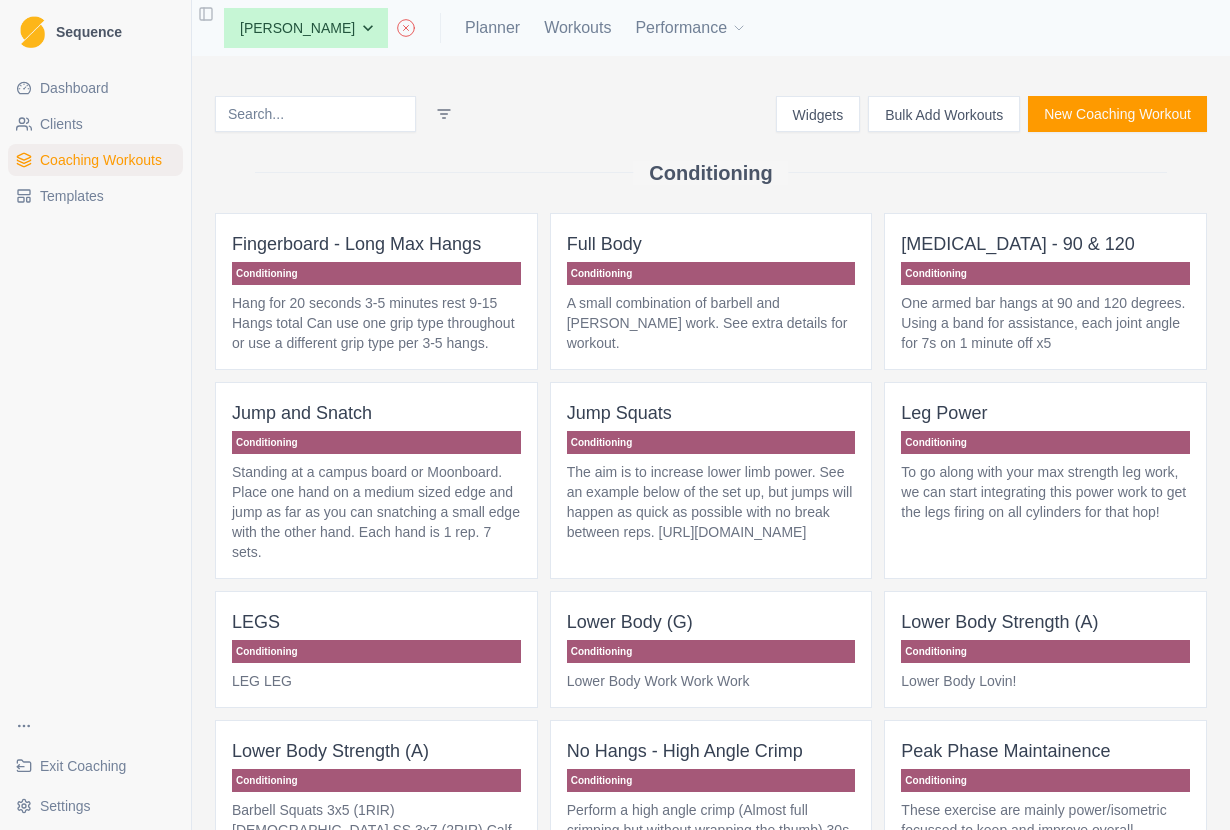 select on "month" 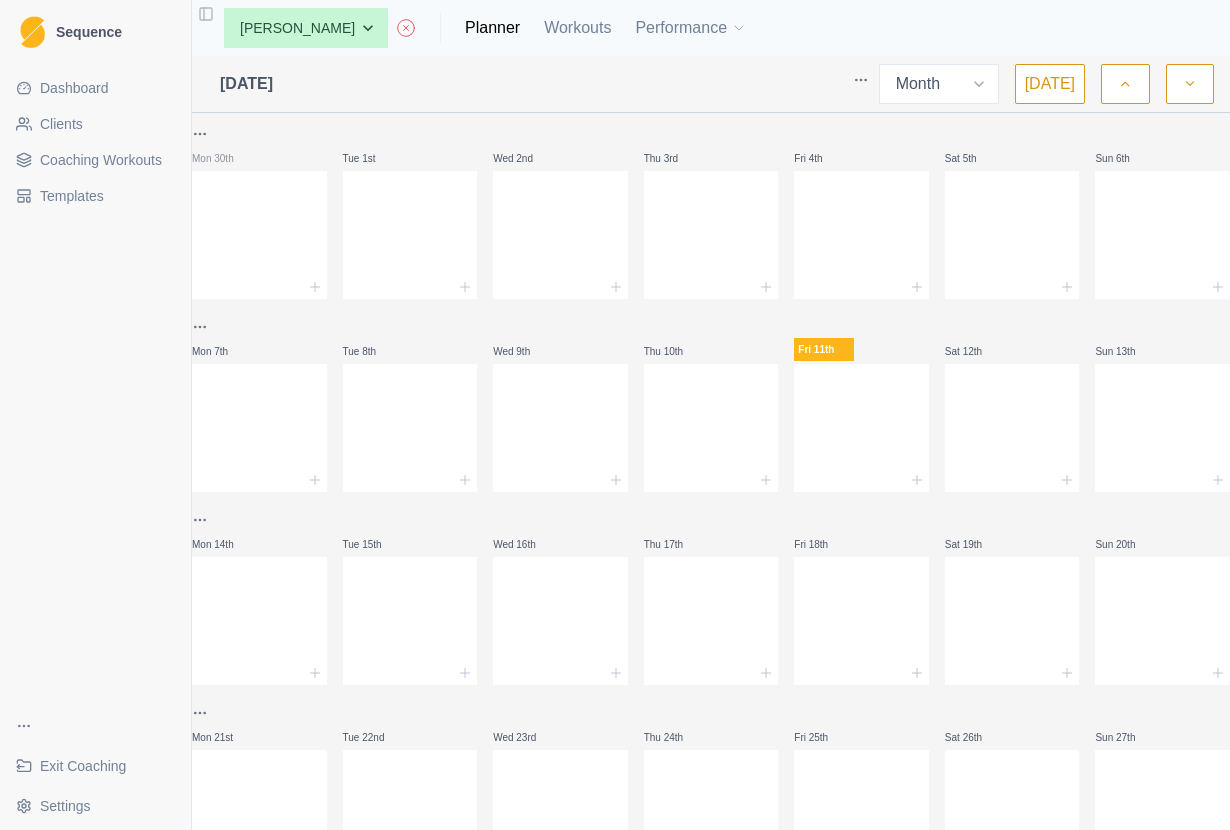 click on "Planner" at bounding box center [492, 28] 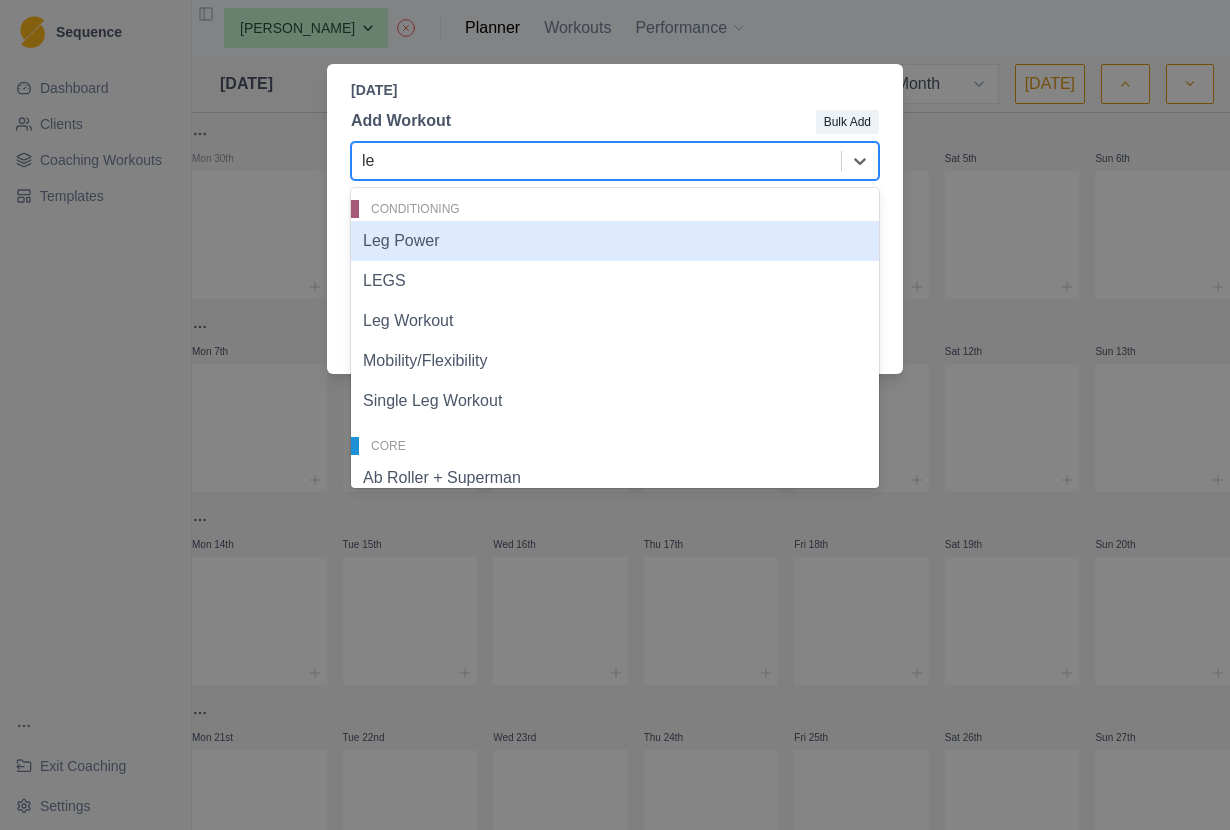 type on "leg" 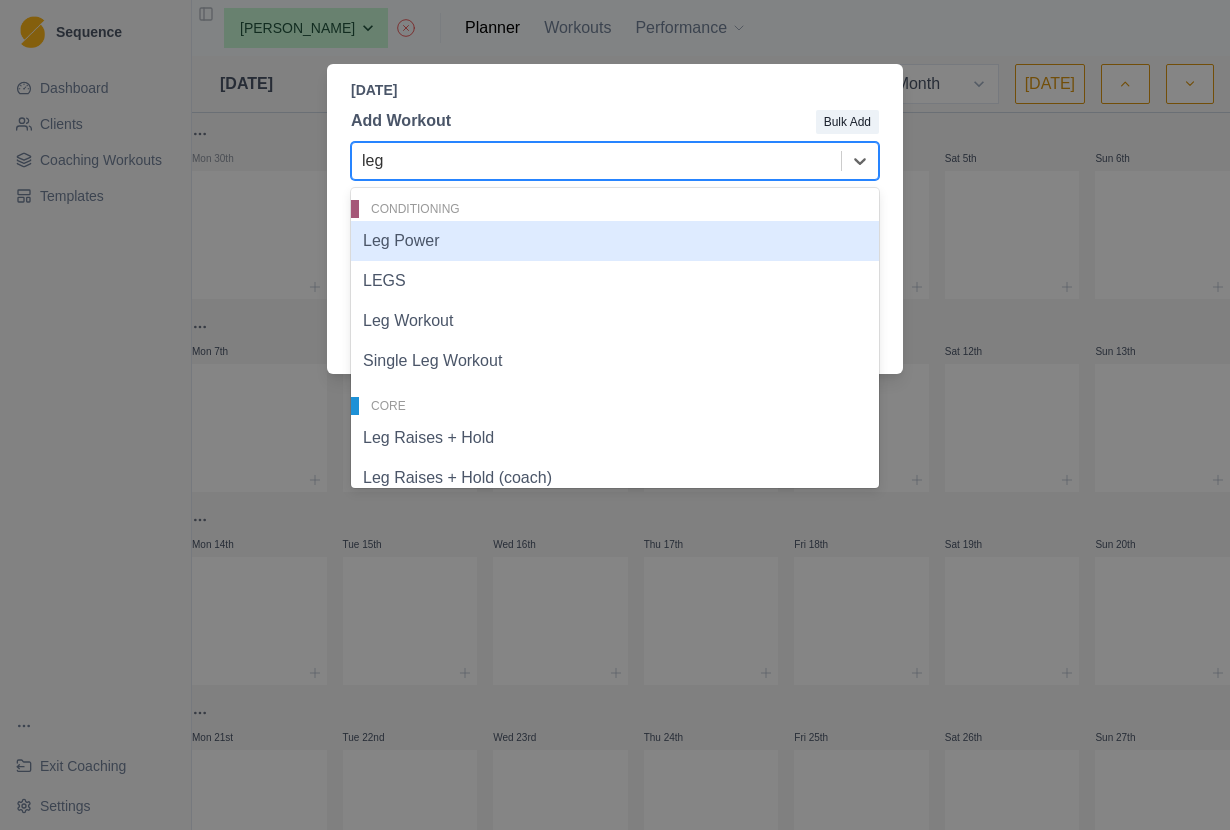 click on "Leg Power" at bounding box center [615, 241] 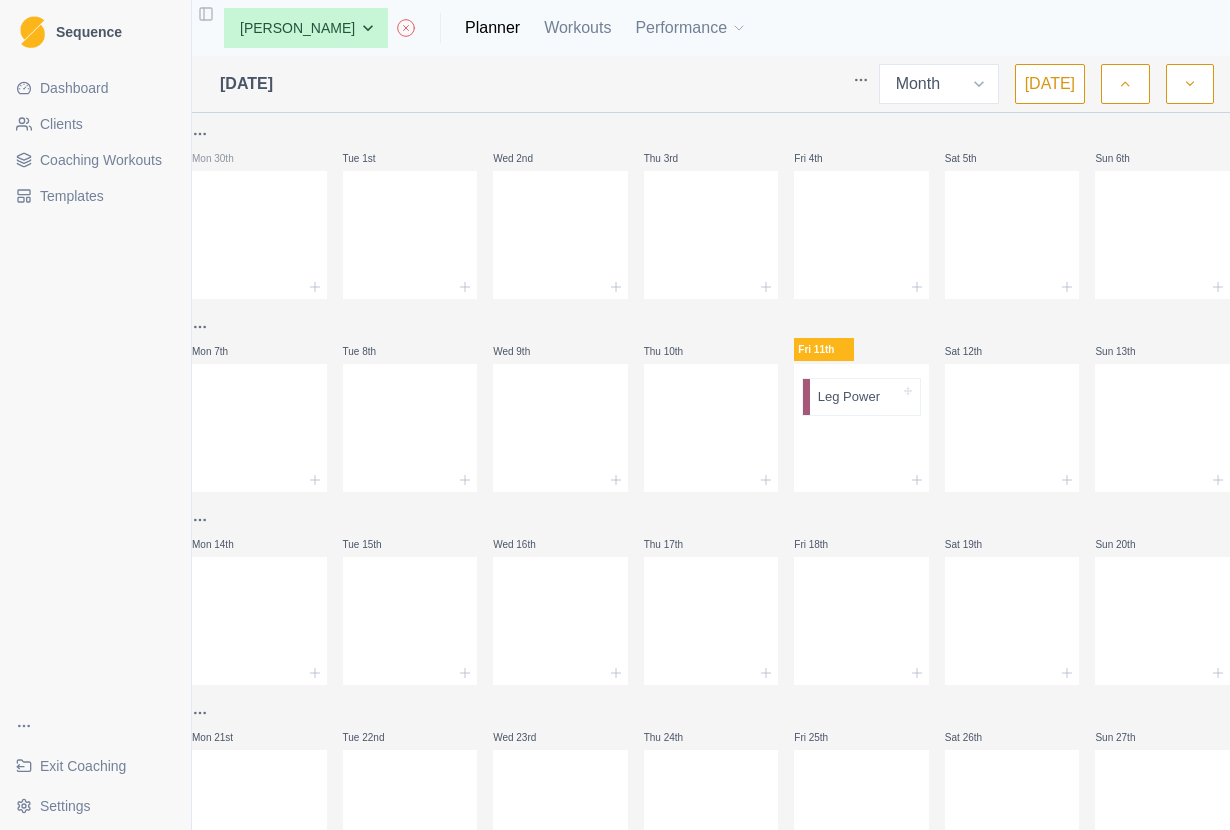click at bounding box center [861, 480] 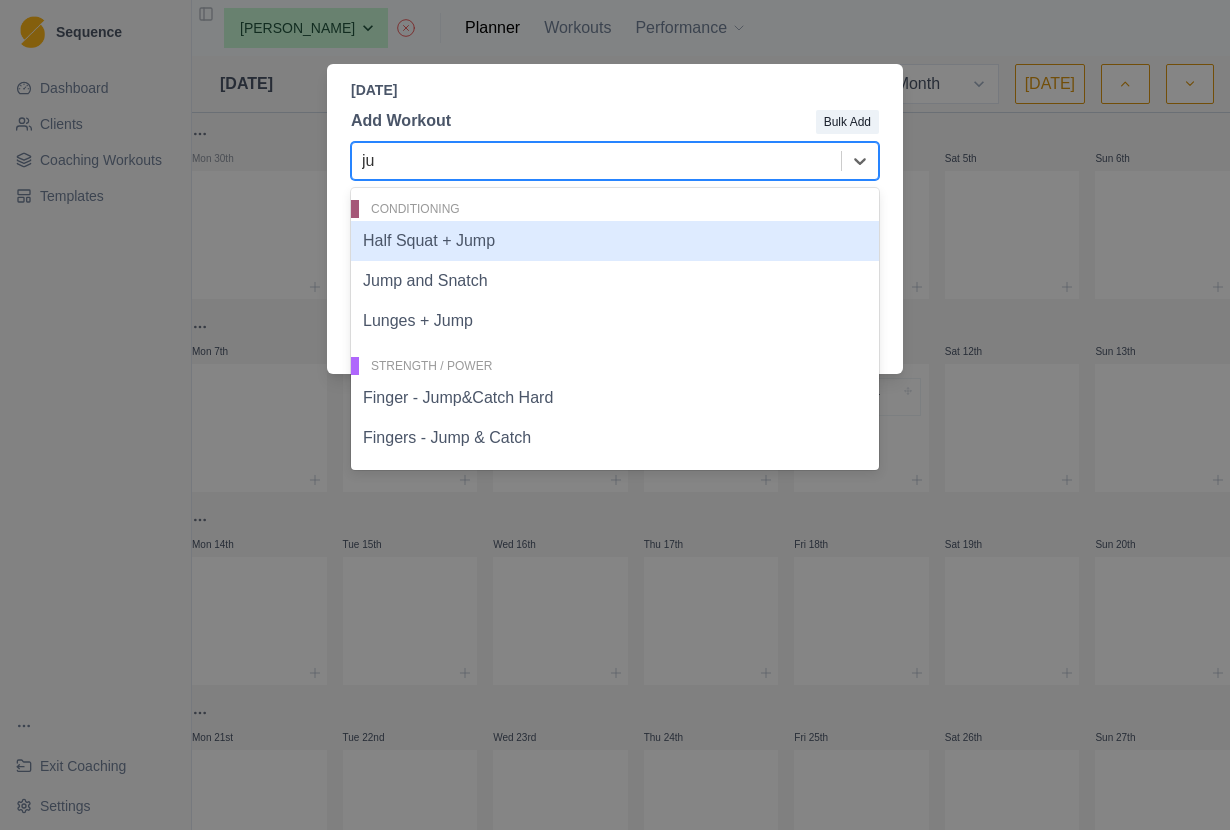 type on "jum" 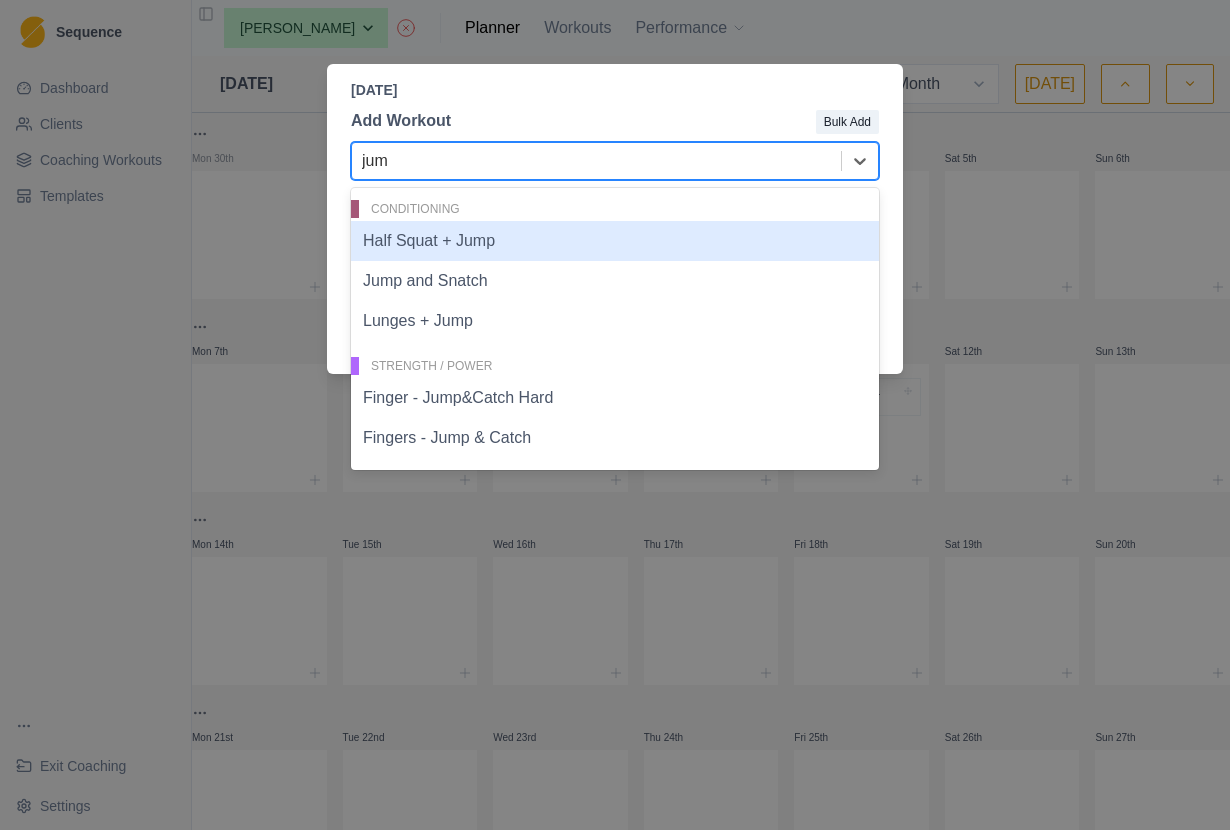 click on "Jump and Snatch" at bounding box center [615, 281] 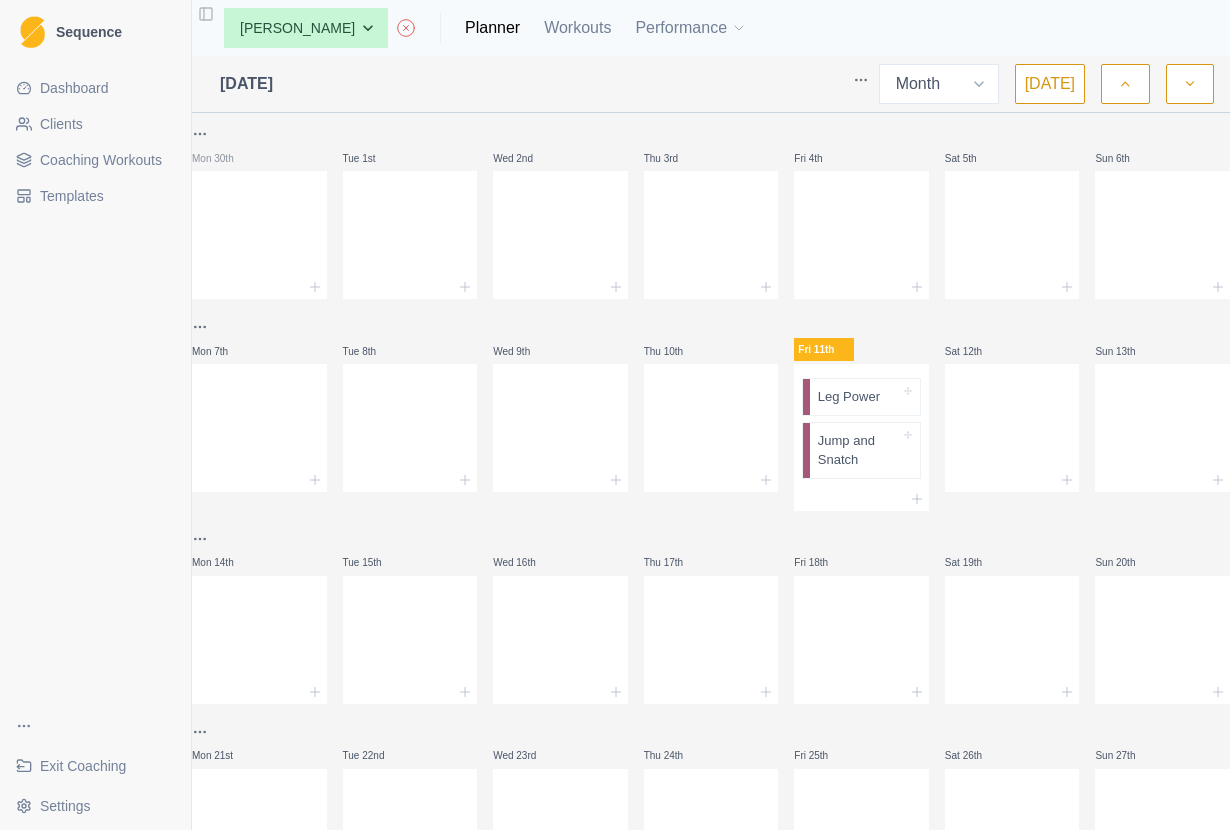 click at bounding box center [861, 499] 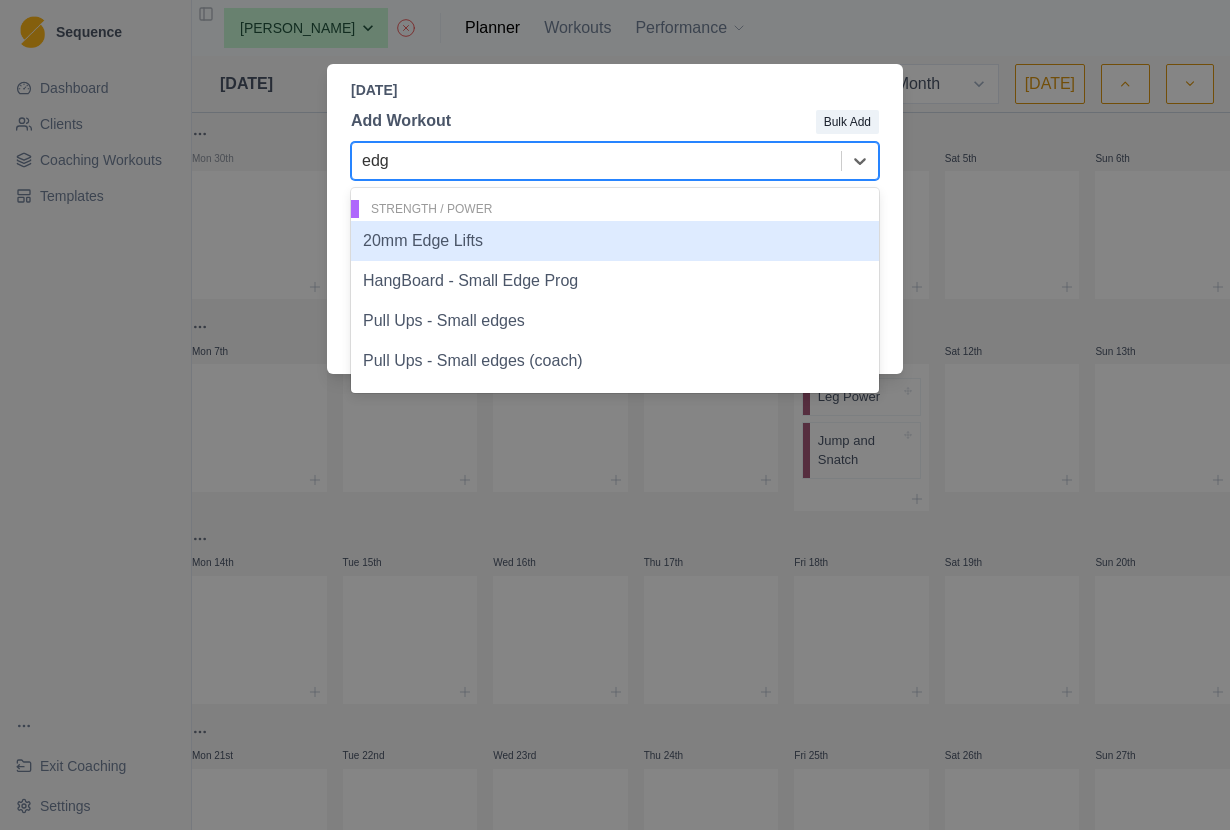 type on "edge" 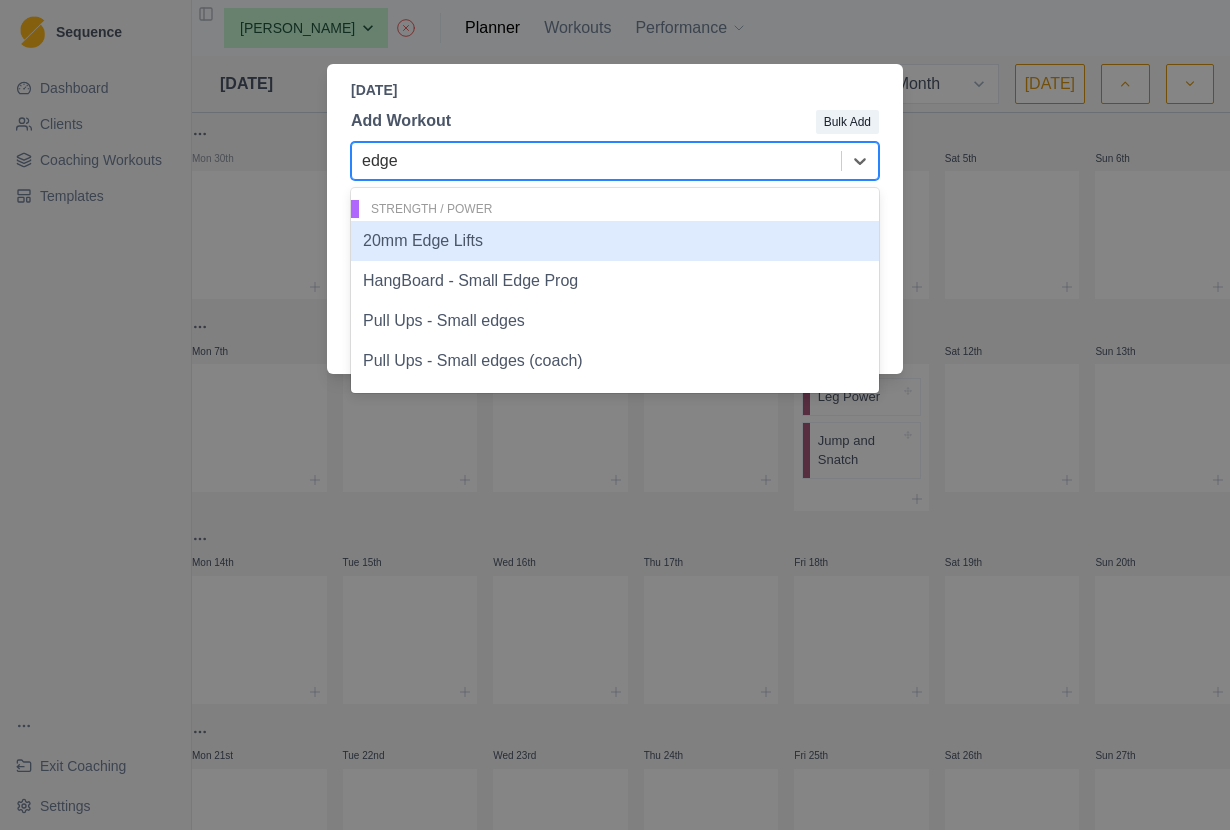 click on "20mm Edge Lifts" at bounding box center [615, 241] 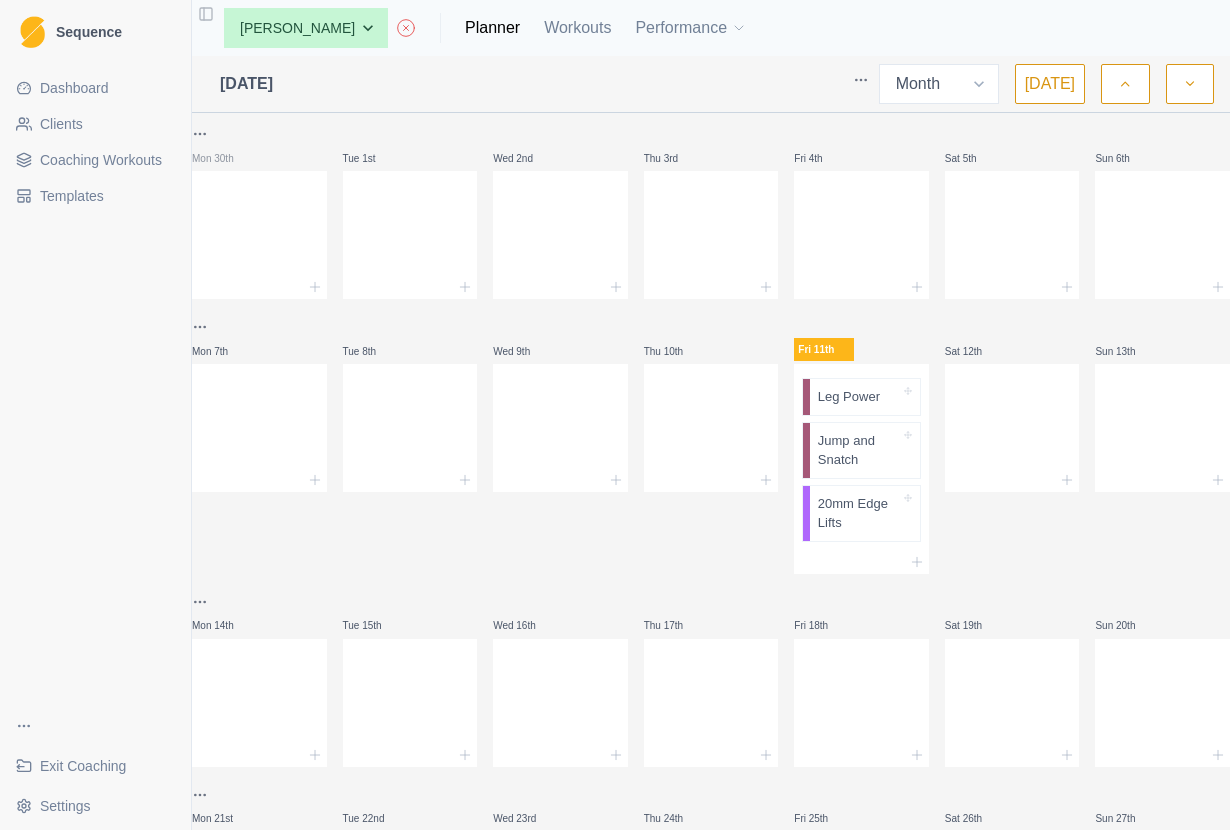 click 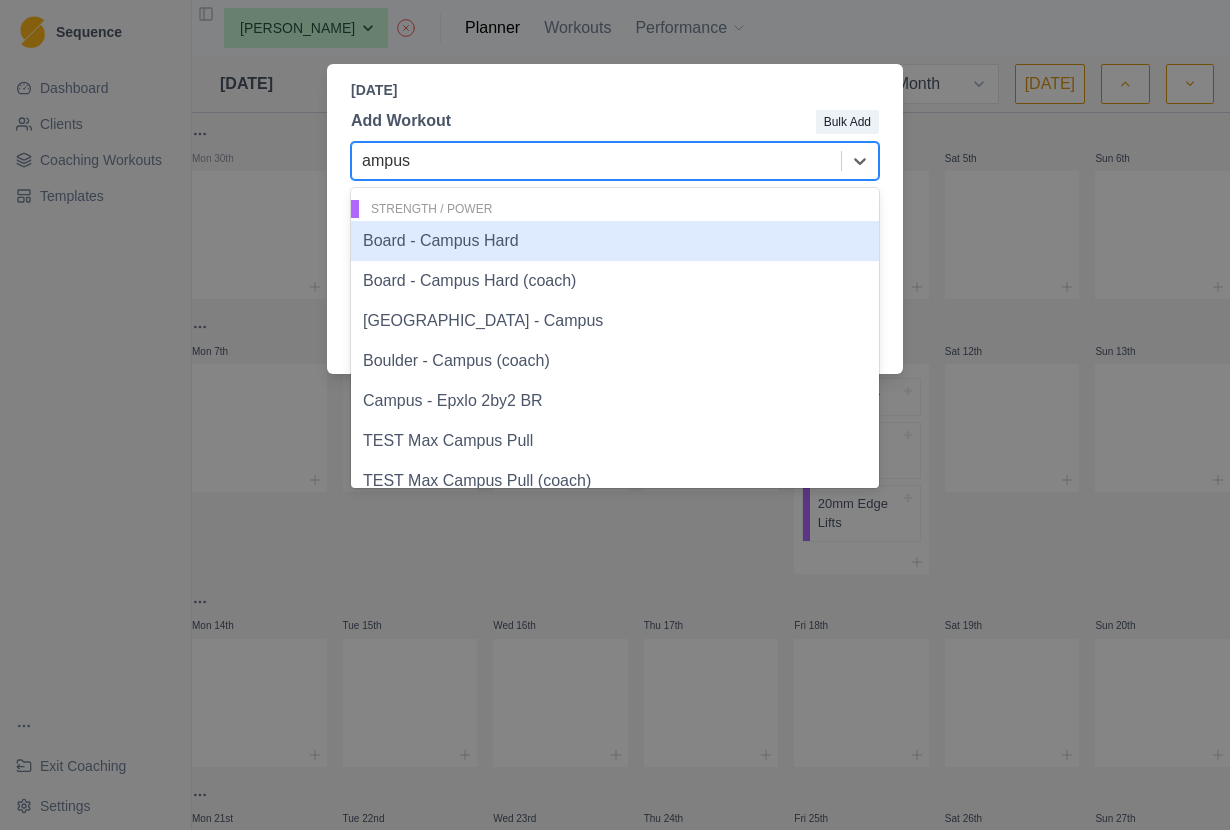 scroll, scrollTop: 0, scrollLeft: 0, axis: both 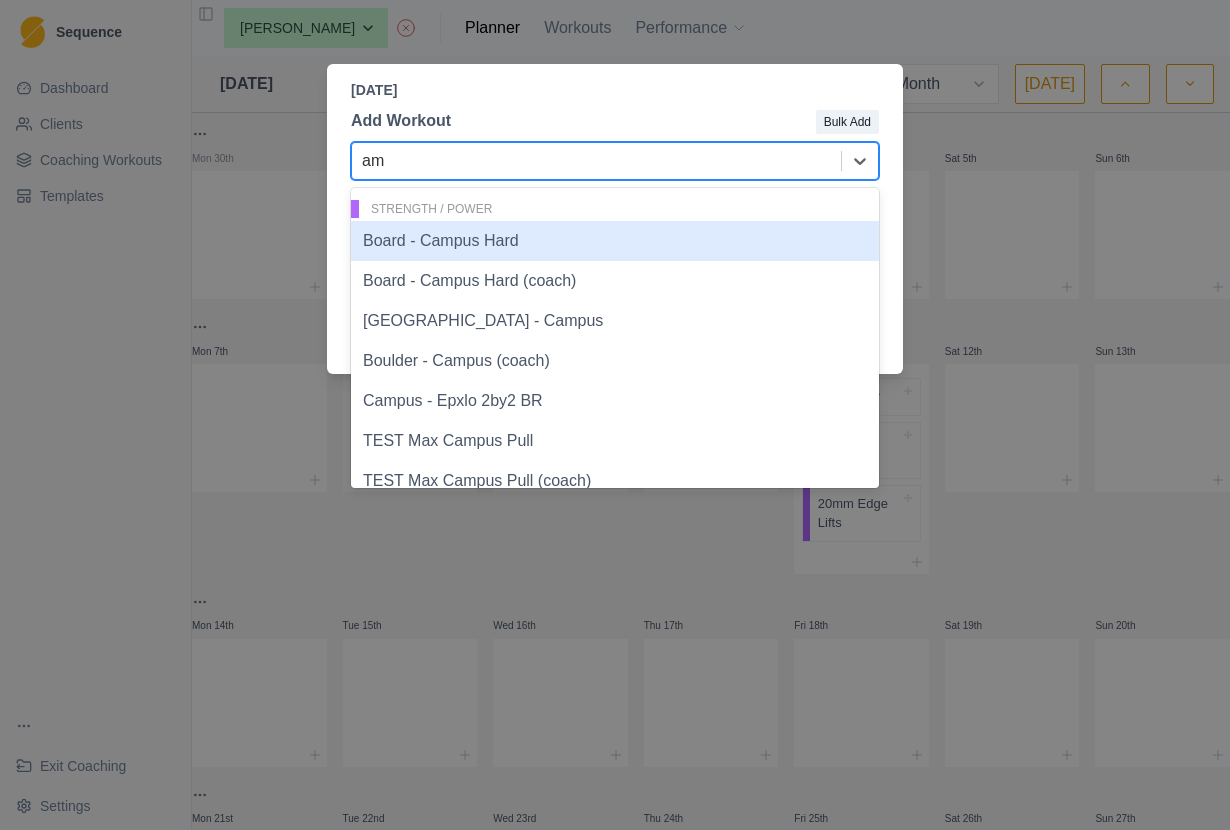 type on "a" 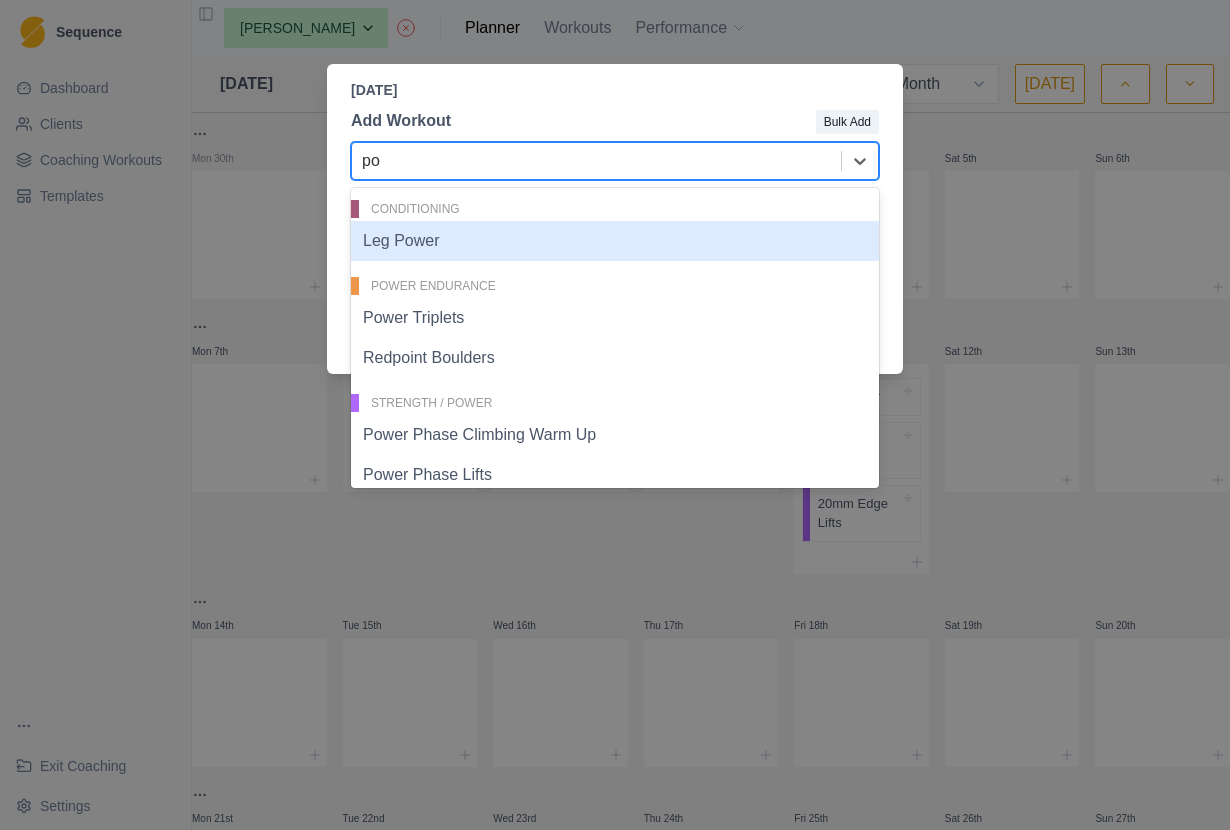 type on "p" 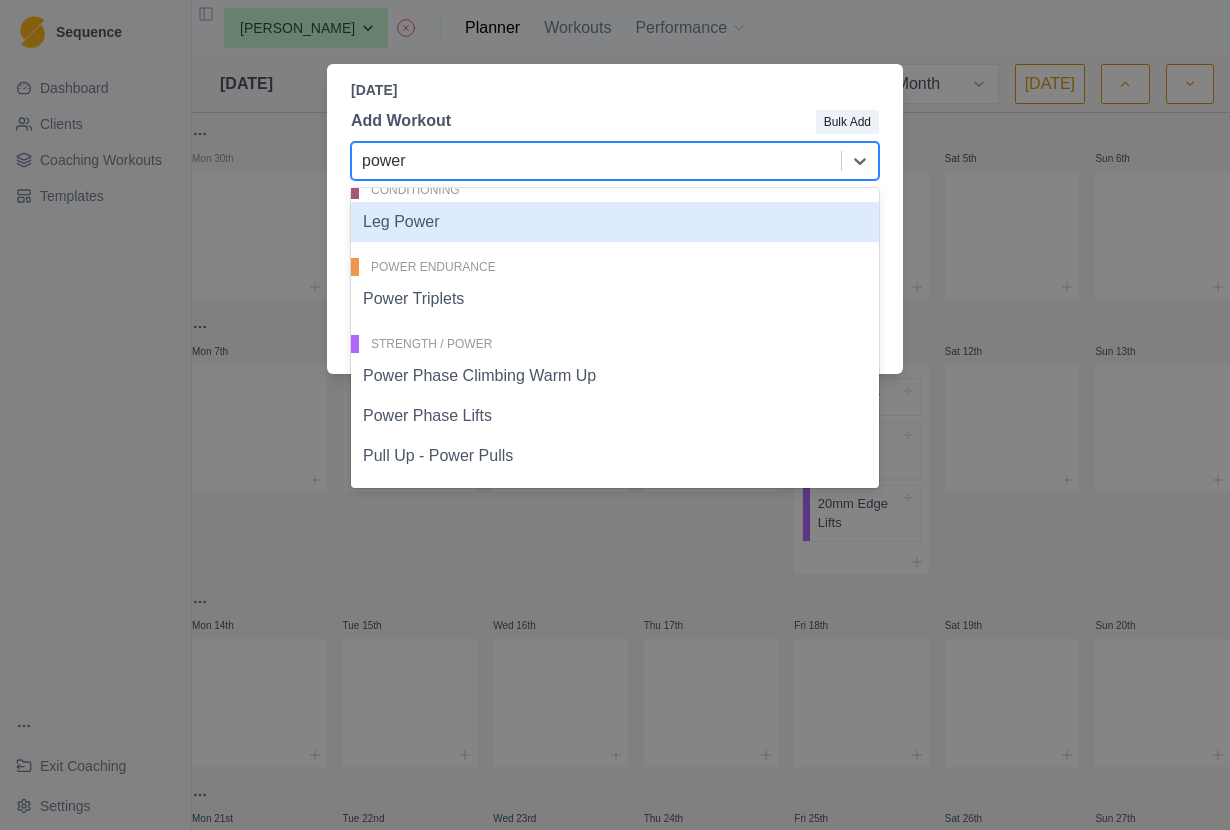 scroll, scrollTop: 19, scrollLeft: 0, axis: vertical 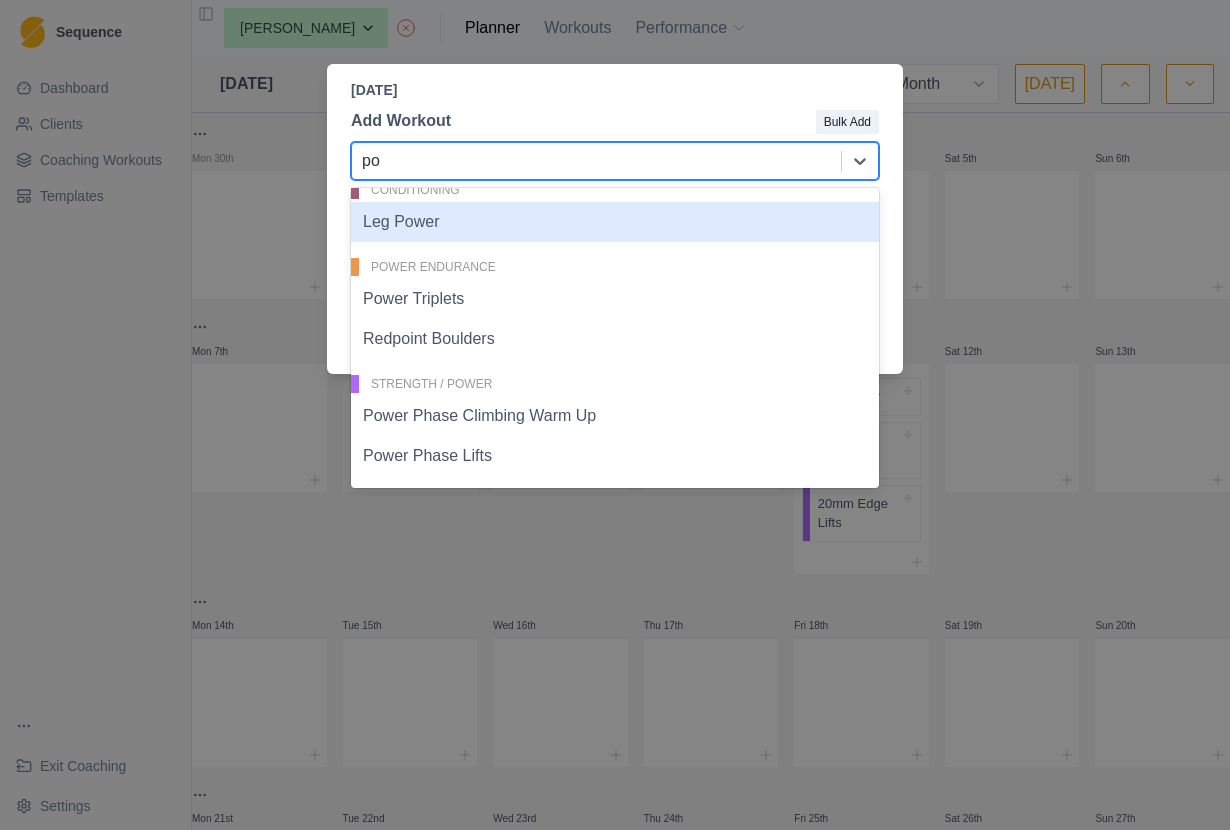 type on "p" 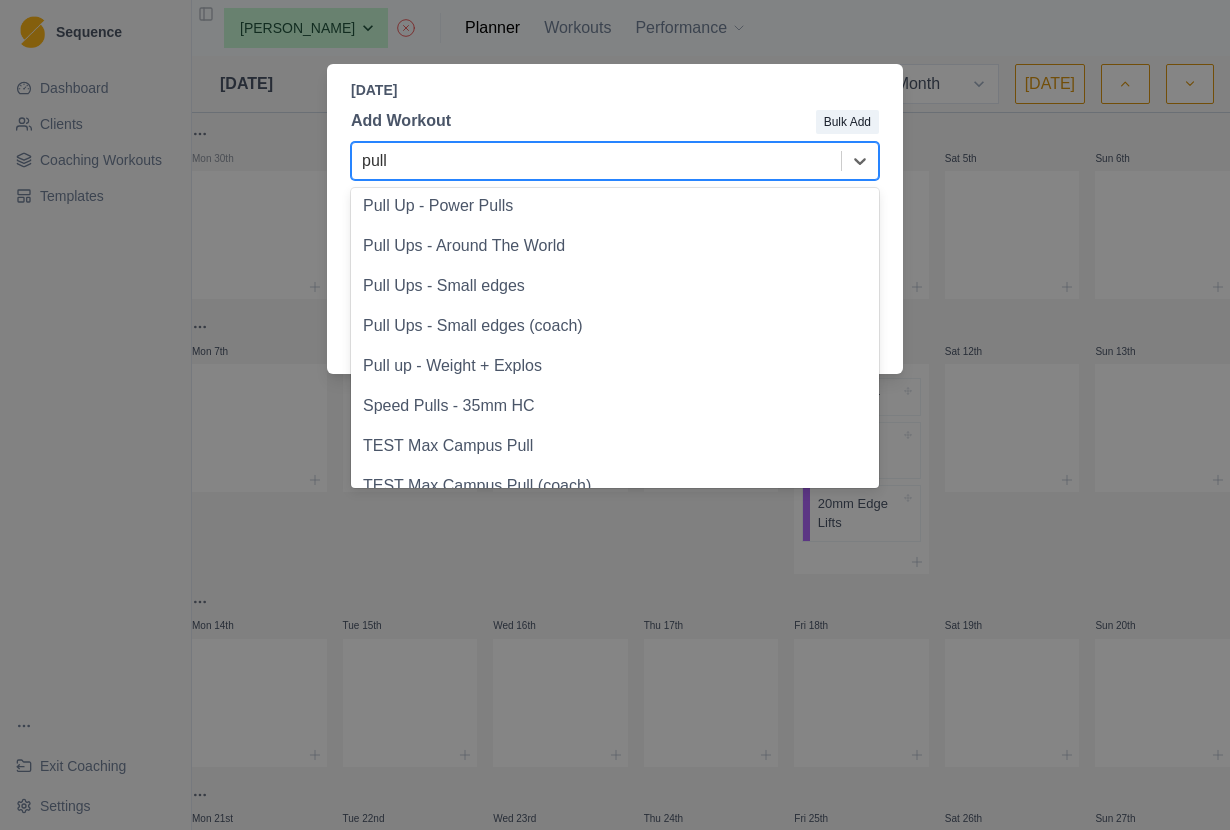 scroll, scrollTop: 274, scrollLeft: 0, axis: vertical 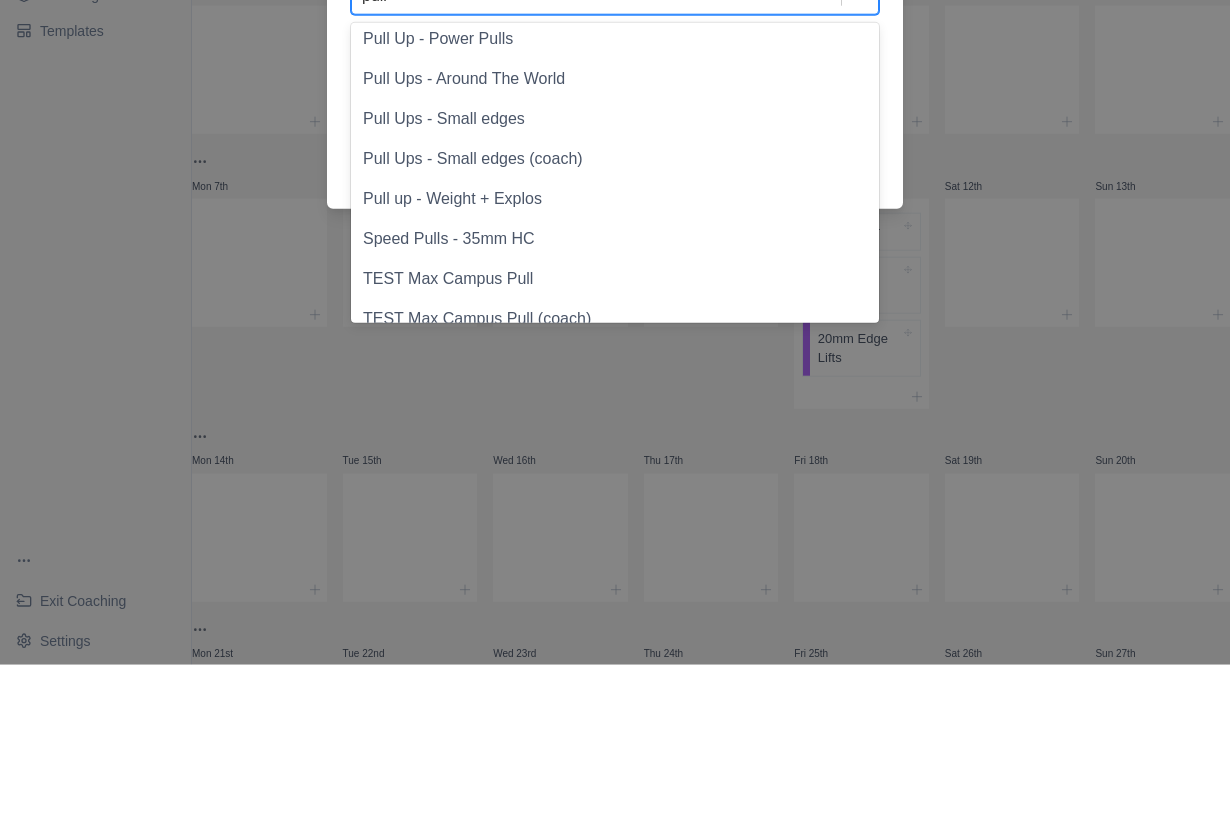 type on "pull" 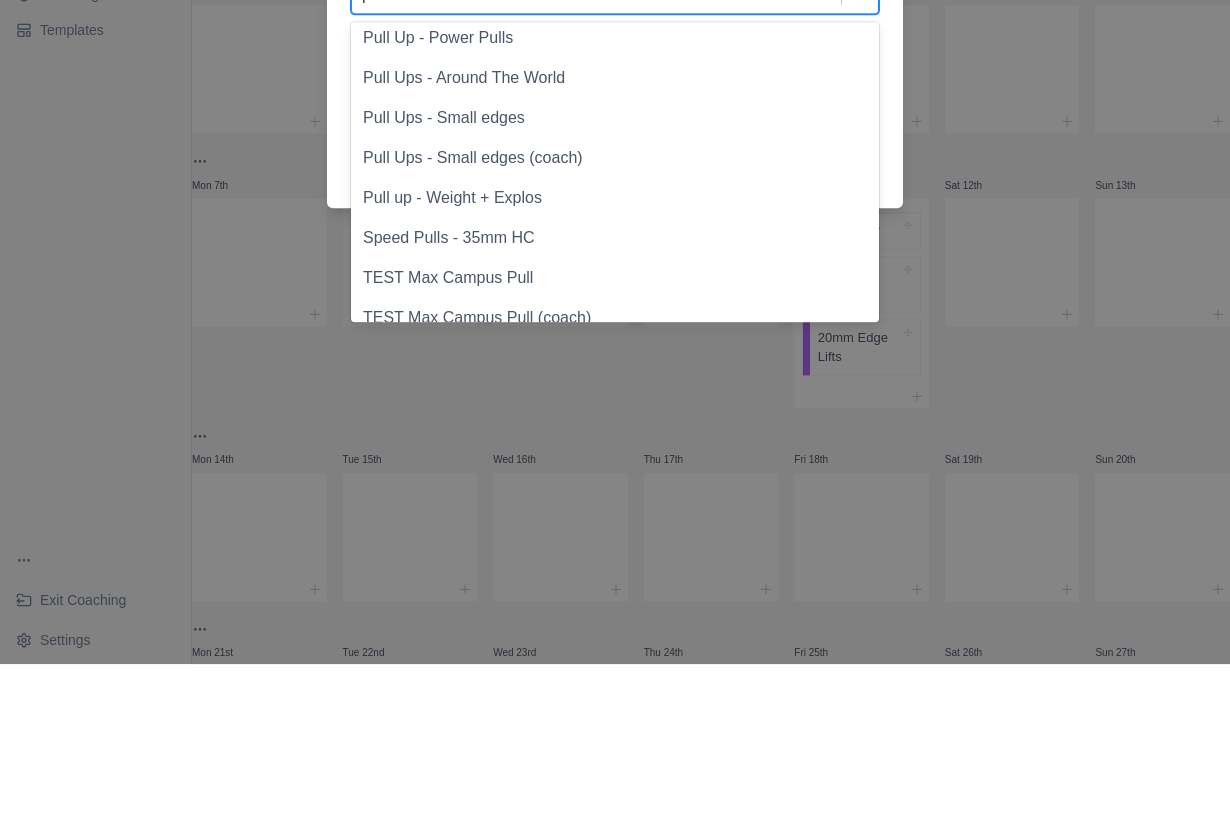 type 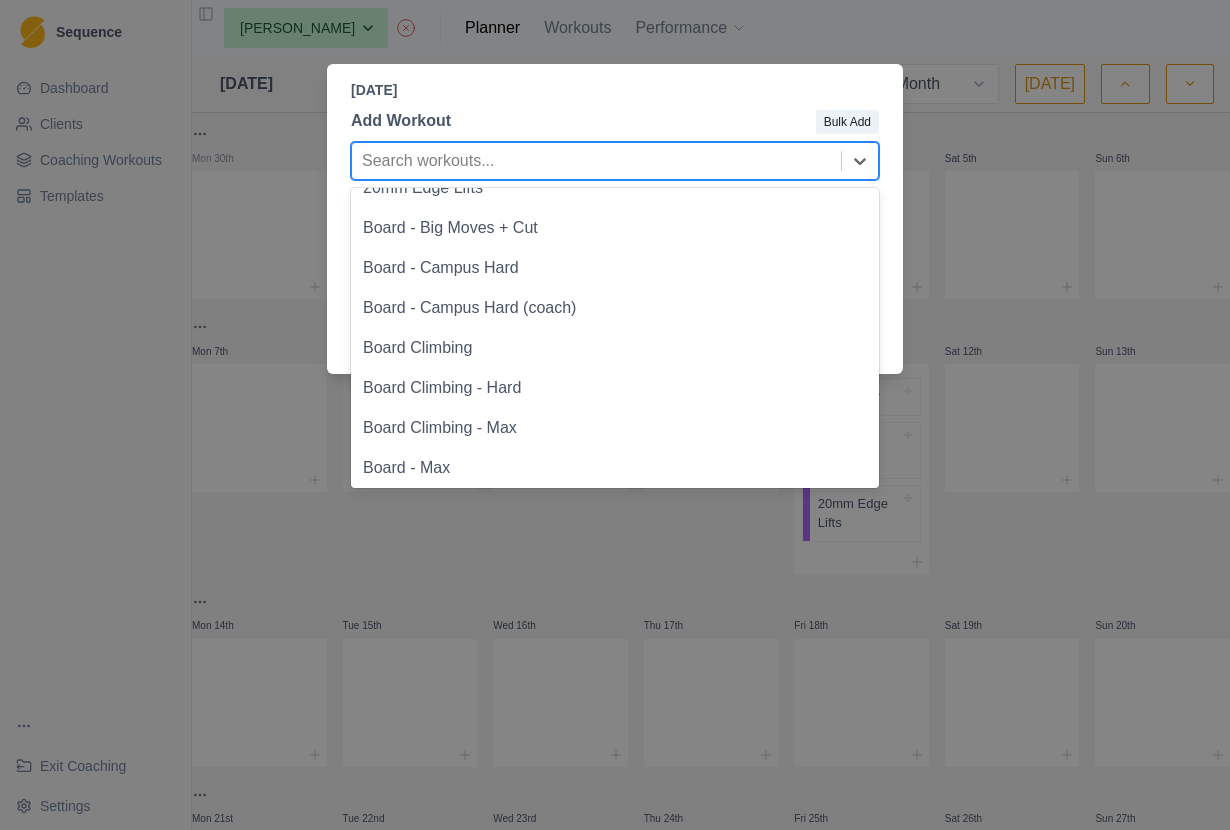 scroll, scrollTop: 0, scrollLeft: 0, axis: both 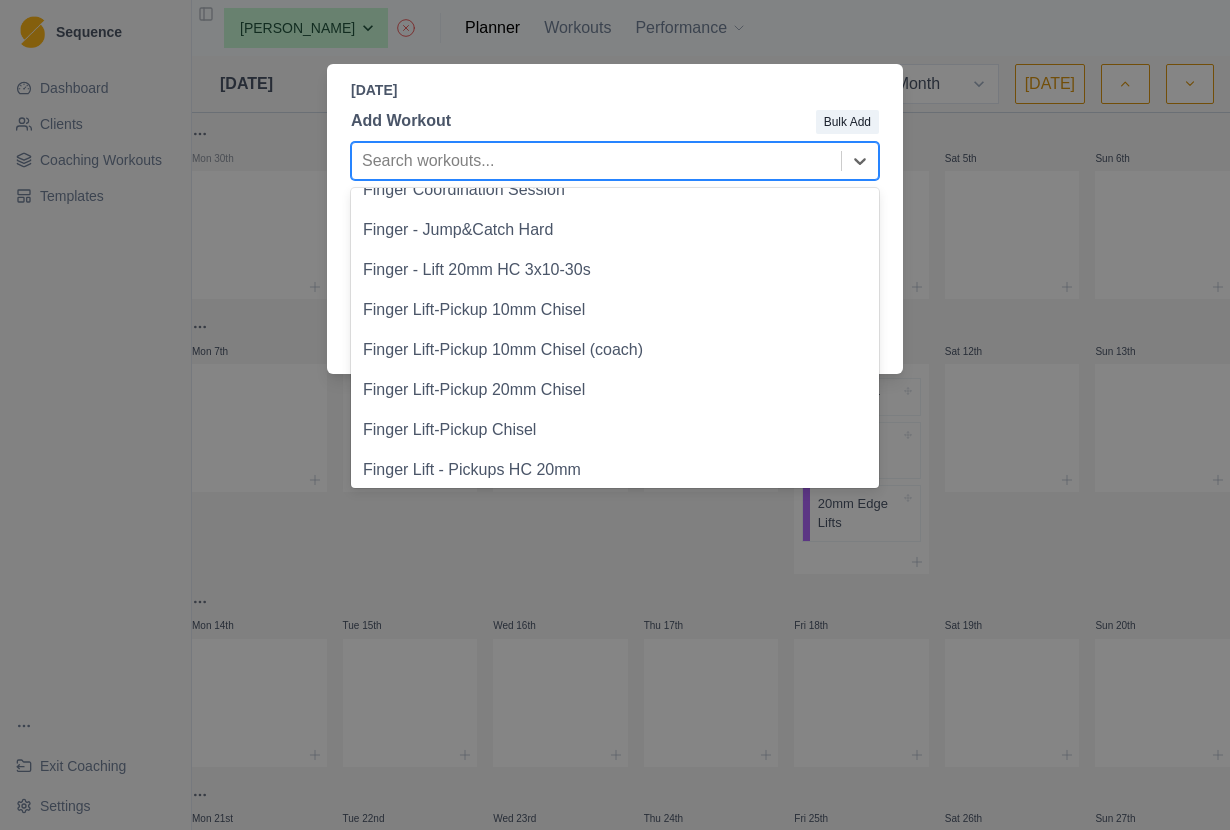 click on "Friday, July 11th, 2025 Add Workout Bulk Add Rowing Machine, 1 of 208. 208 results available. Use Up and Down to choose options, press Enter to select the currently focused option, press Escape to exit the menu, press Tab to select the option and exit the menu. Search workouts... Cardio Rowing Machine Run Swim Conditioning Antagonist Training Bench Press Bench Press Iso 120° Bench Press Iso 90° Bent over row Bicep curls Bicep Curls Chin Ups Deadlift - Rack pull Deadlifts Dips - Rings (Feet on ground) Face Pulls Full Body  Half Squat + Jump Hammer curls Hammer Curls Handstand Hips Thrust Hips Thrust (coach) Inverted Rows - 1 arm Inverted Rows - 1 arm (coach) Inverted rows-1 arm Sideplank Inverted rows-1 arm Sideplank (coach) Iso 1 arm Iso - Frenchies Pronated Iso - Frenchies Supinated Isometrics Isometrics - 90 & 120 Jump and Snatch Leg Power LEGS Leg Workout Lower Body Strength (A) Lunges Lunges + Jump Mobility/Flexibility No-Hangs Overhead Press Overhead Press - Dumbells Overhead Tricep extension Pull Ups" at bounding box center [615, 415] 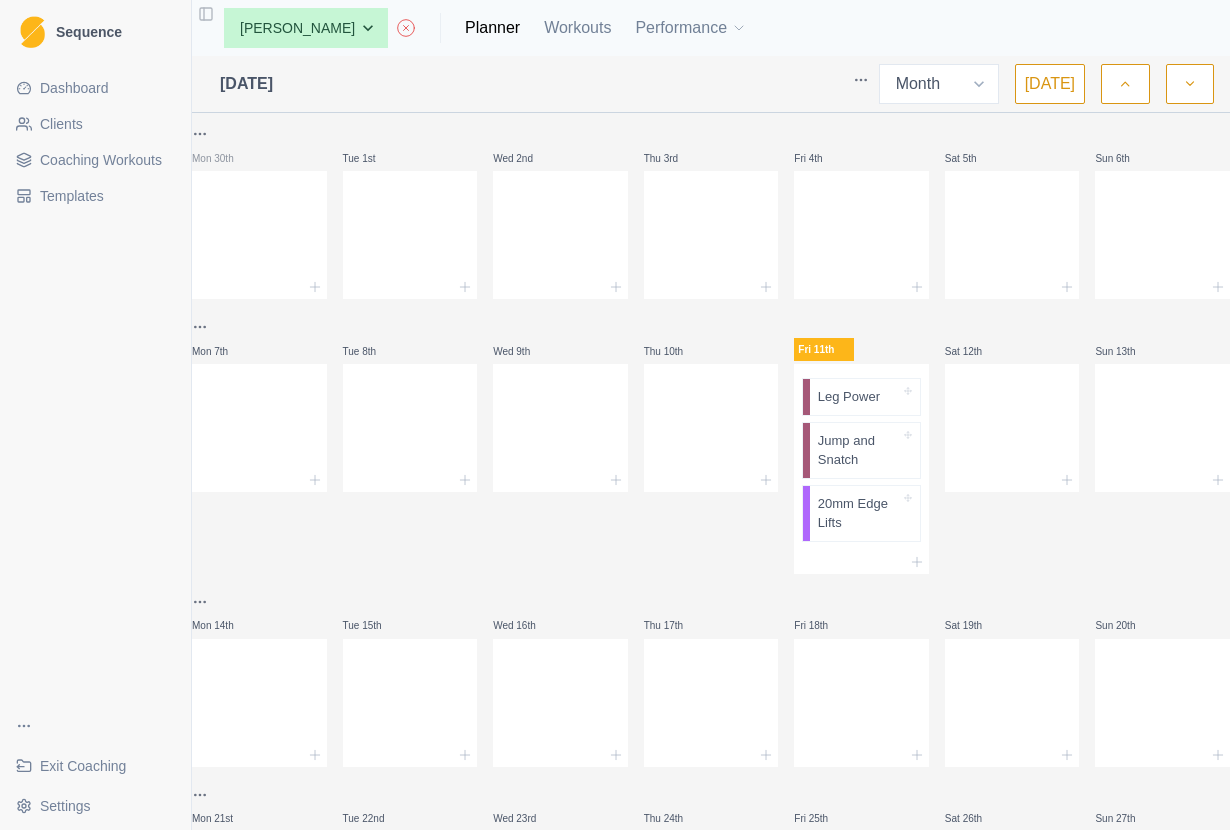 click on "Leg Power Jump and Snatch 20mm Edge Lifts" at bounding box center [861, 457] 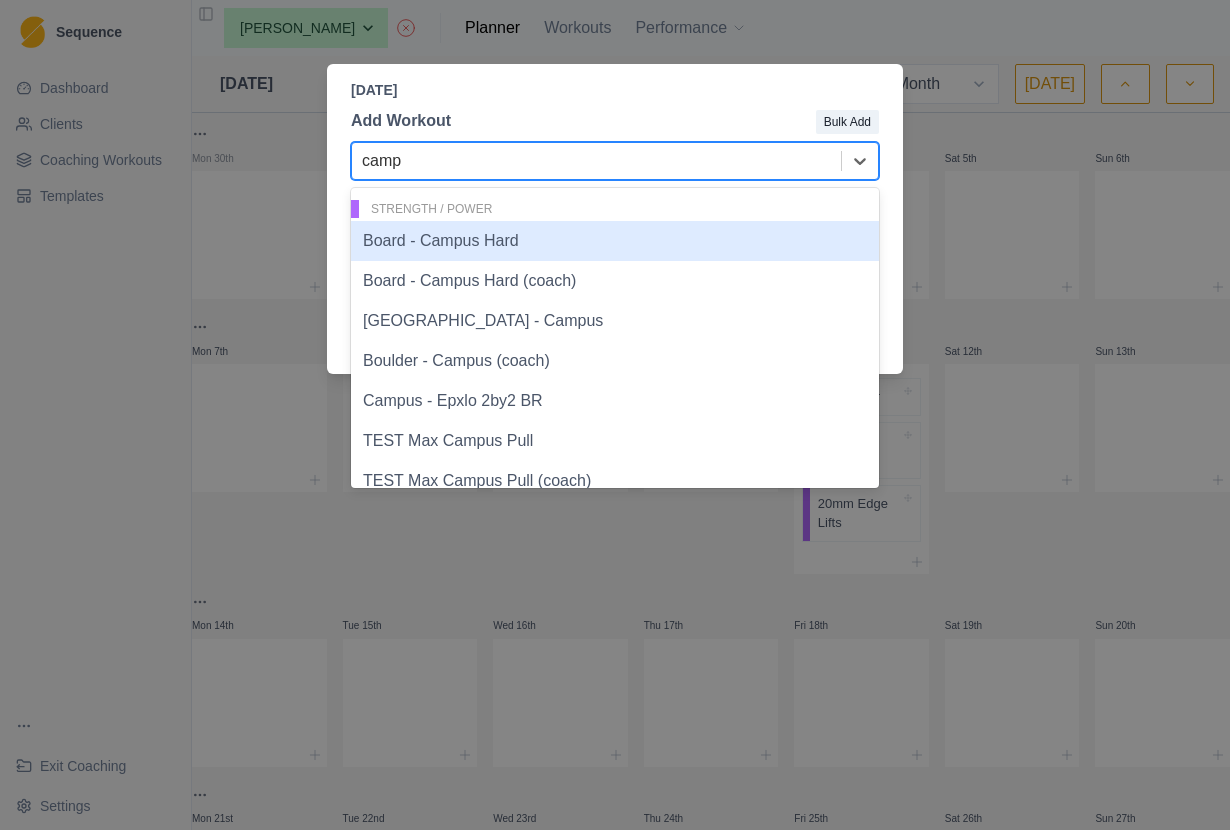 type on "campu" 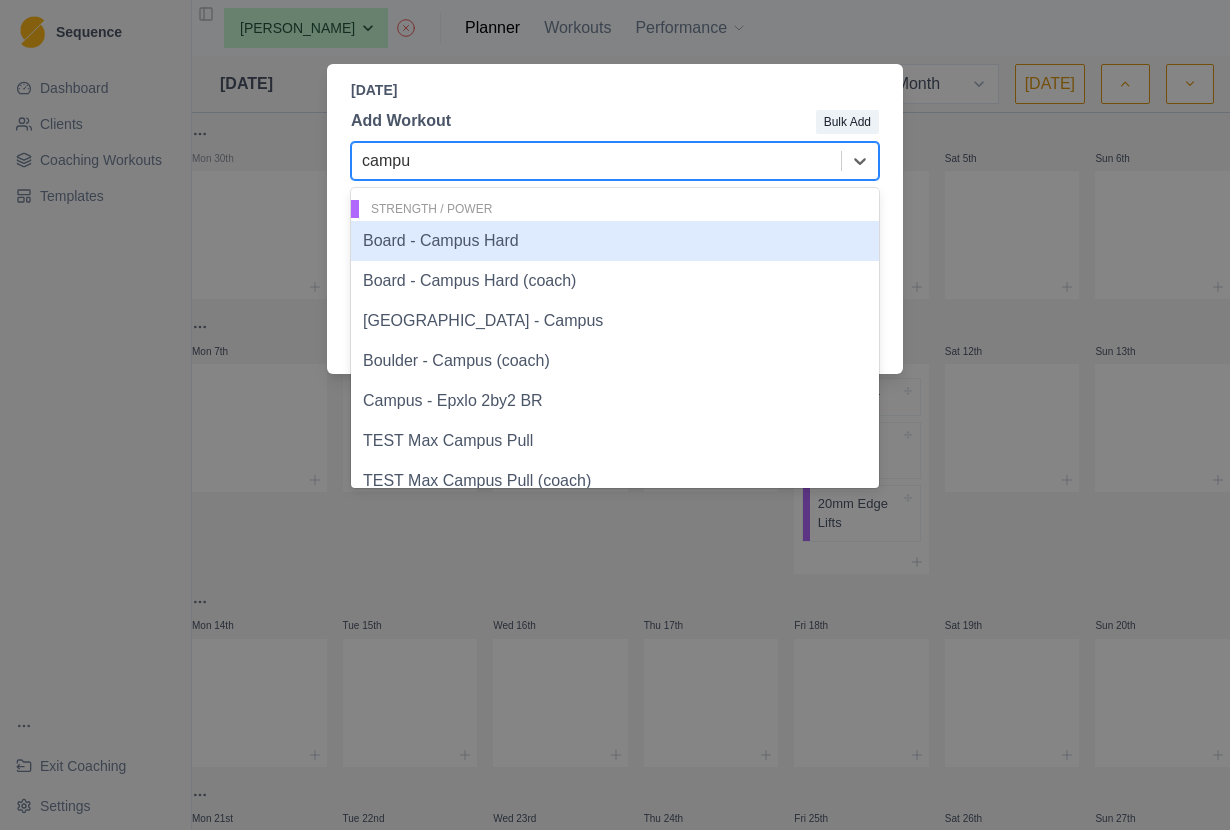 click on "Board - Campus Hard" at bounding box center [615, 241] 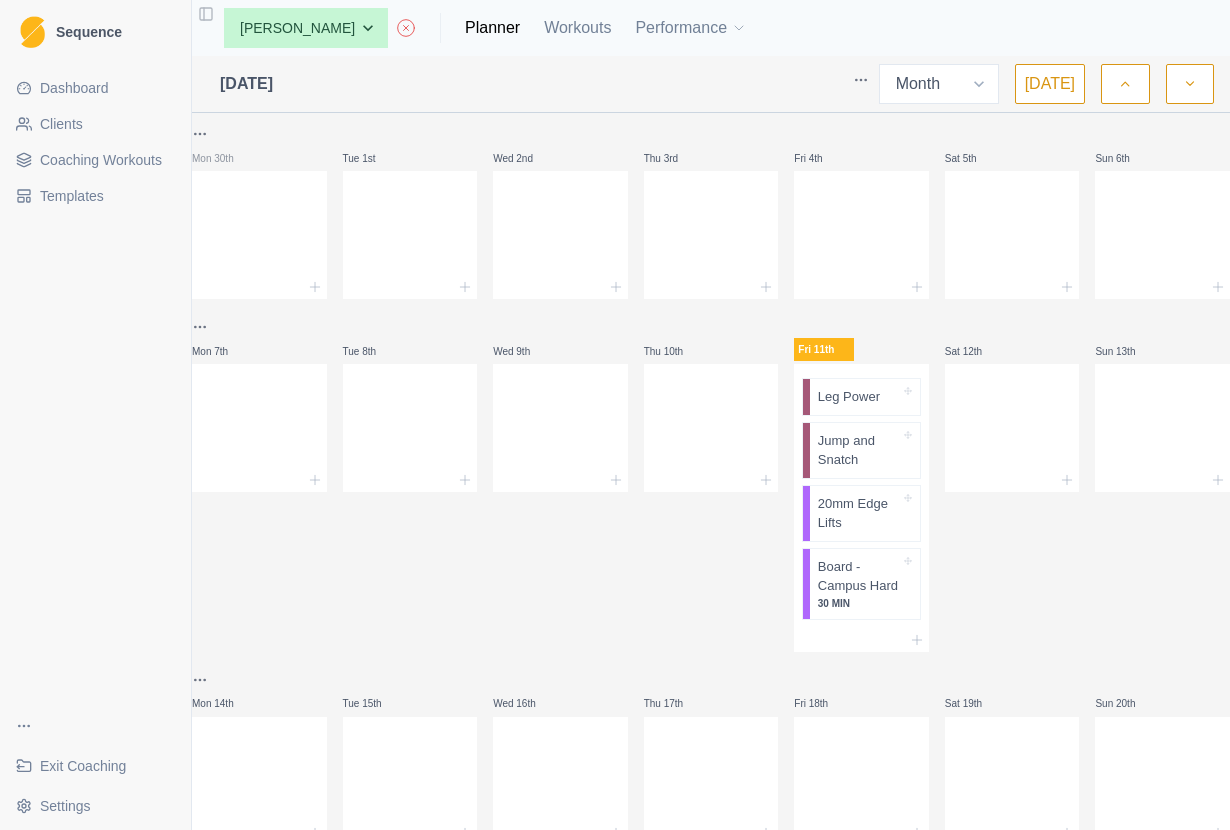 click on "Board - Campus Hard" at bounding box center [859, 576] 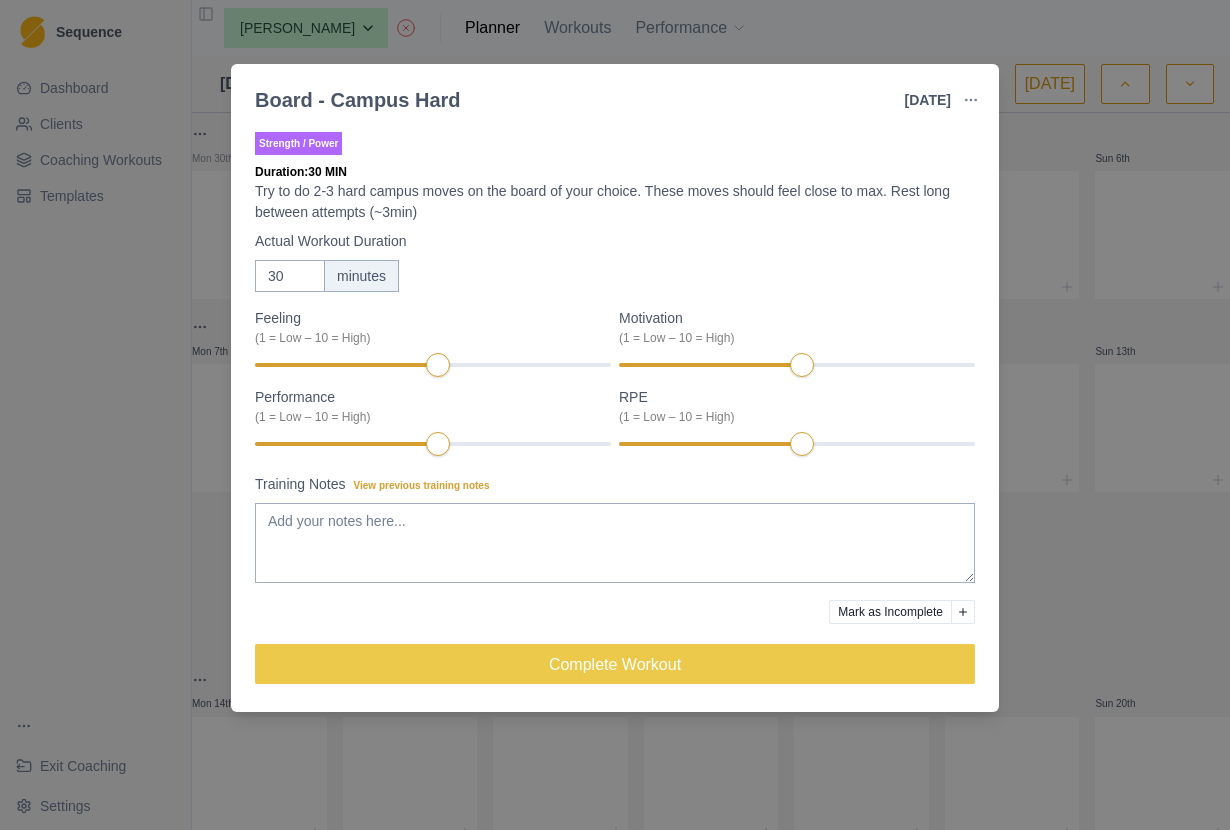 click on "Board - Campus Hard 11 Jul 2025 Link To Goal View Workout Metrics Edit Original Workout Reschedule Workout Remove From Schedule Strength / Power Duration:  30 MIN Try to do 2-3 hard campus moves on the board of your choice. These moves should feel close to max.
Rest long between attempts (~3min) Actual Workout Duration 30 minutes Feeling (1 = Low – 10 = High) Motivation (1 = Low – 10 = High) Performance (1 = Low – 10 = High) RPE (1 = Low – 10 = High) Training Notes View previous training notes Mark as Incomplete Complete Workout" at bounding box center (615, 415) 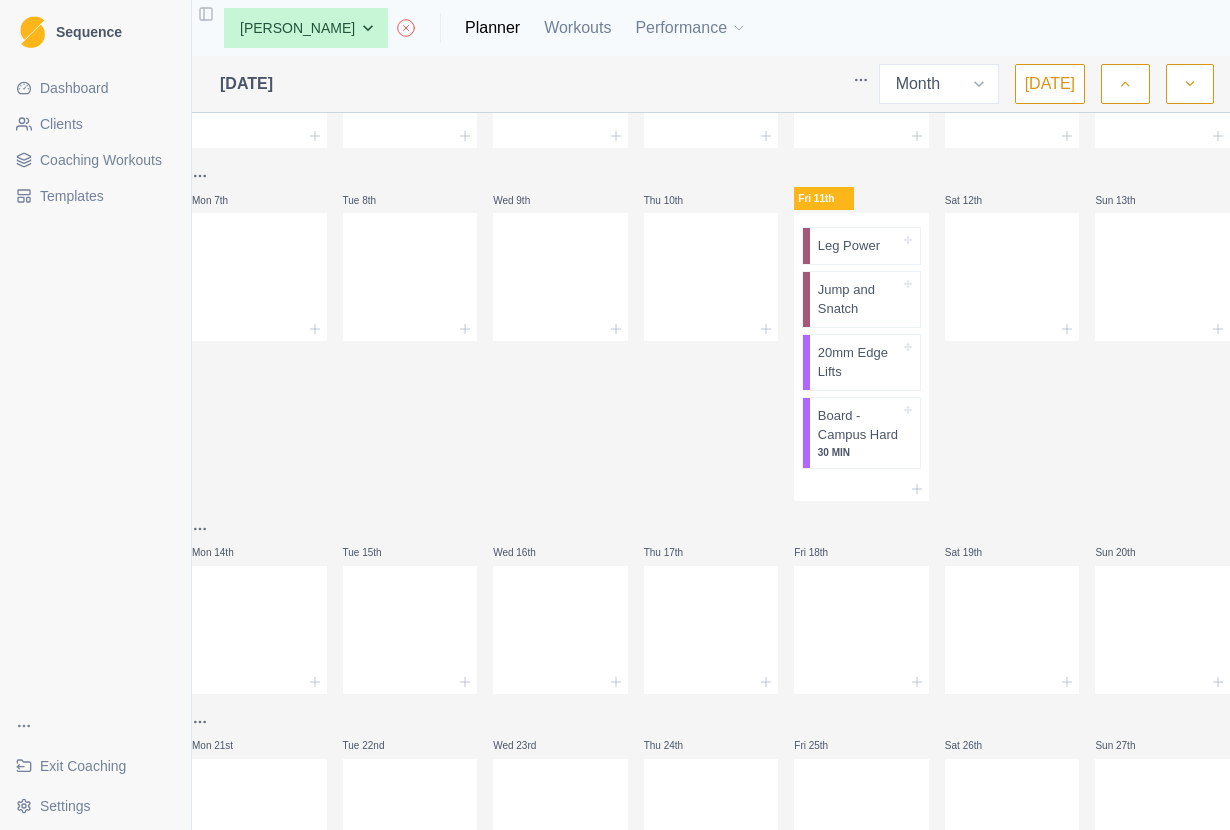 scroll, scrollTop: 199, scrollLeft: 0, axis: vertical 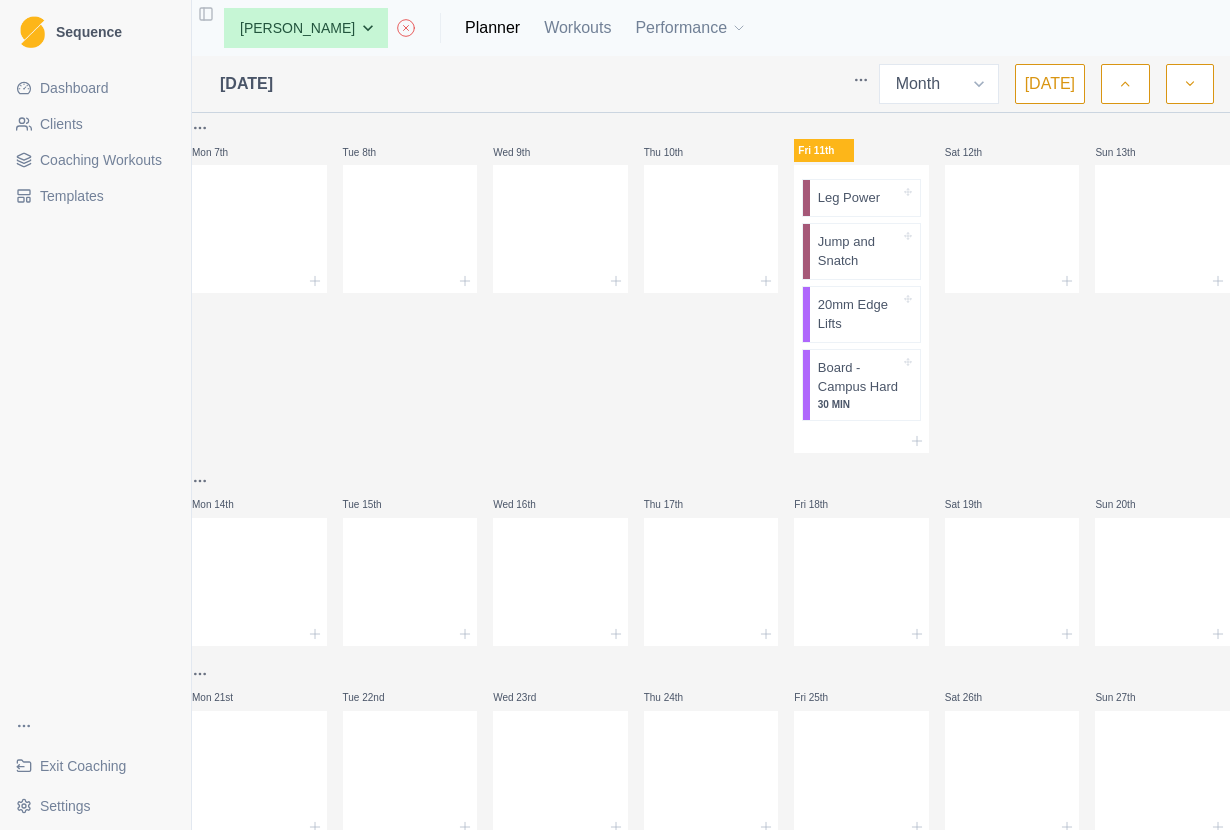click at bounding box center (560, 634) 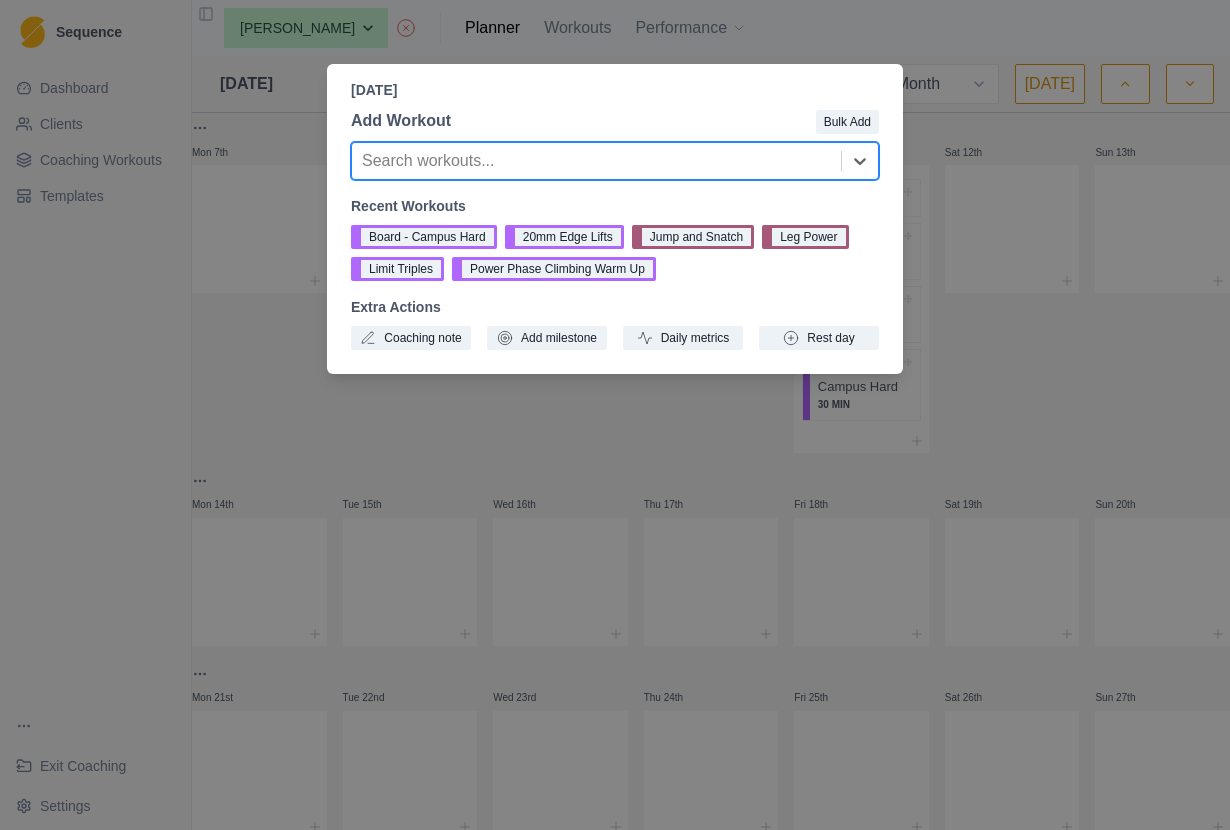 click on "Leg Power" at bounding box center [805, 237] 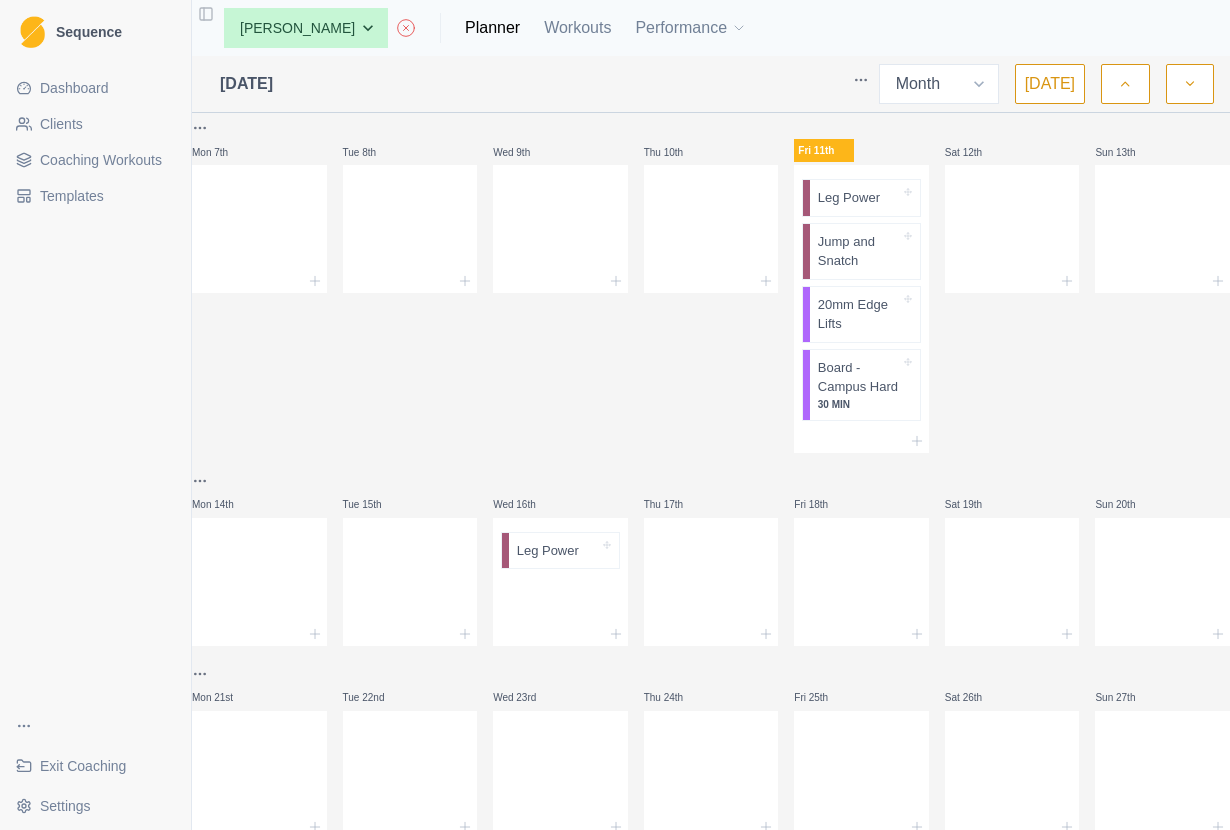 click 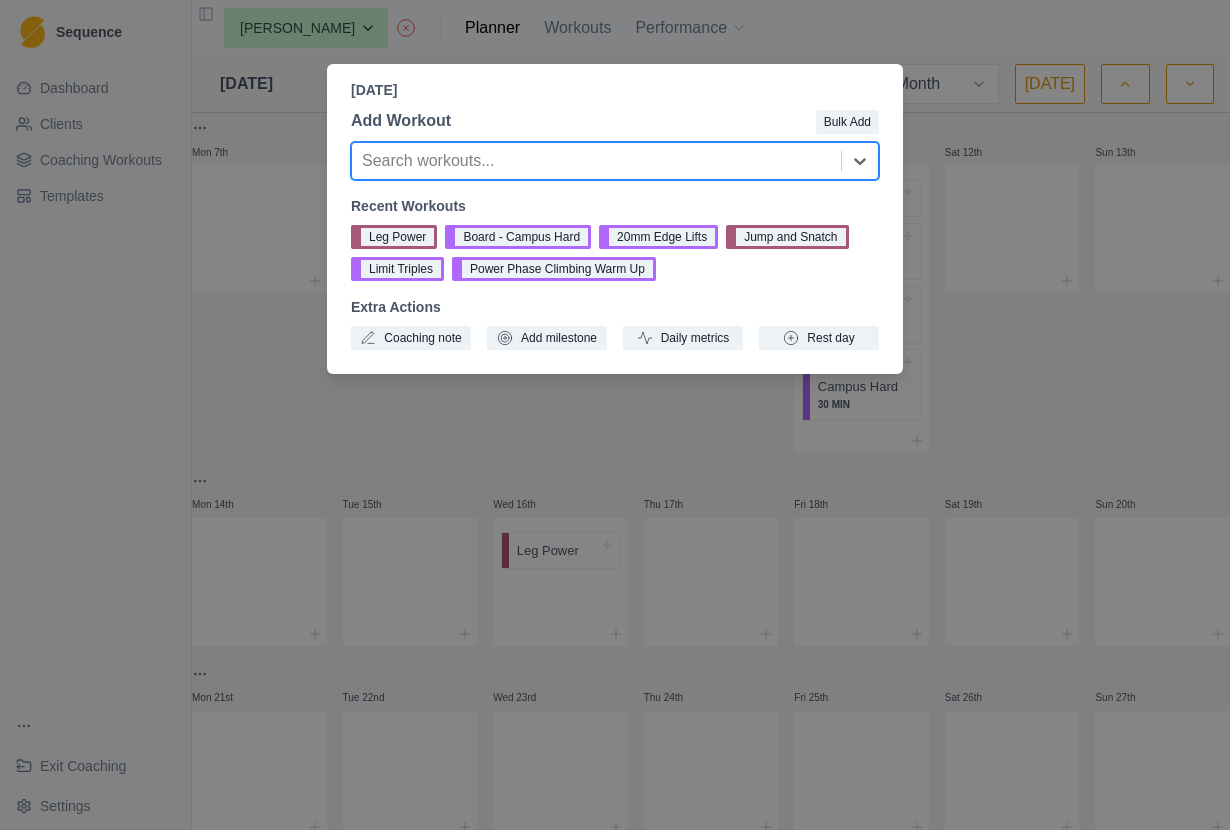 click on "Jump and Snatch" at bounding box center [787, 237] 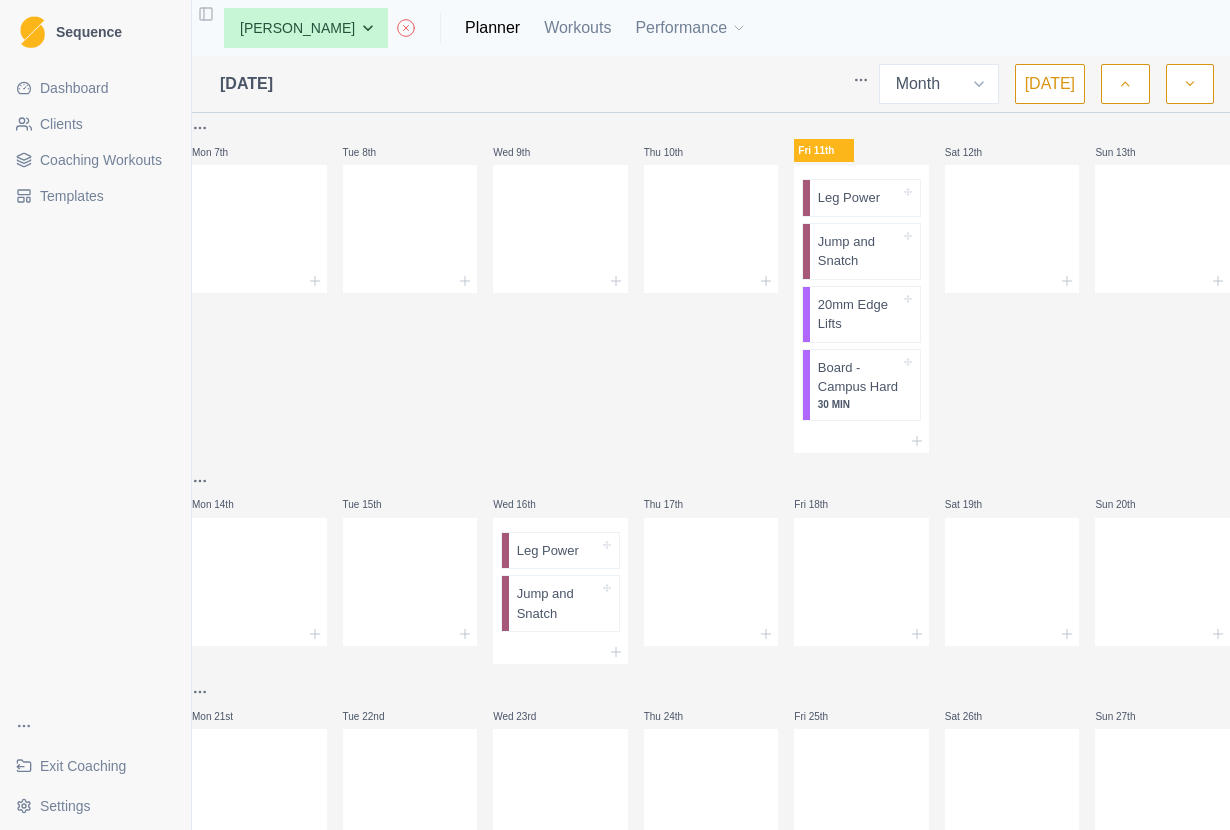 click 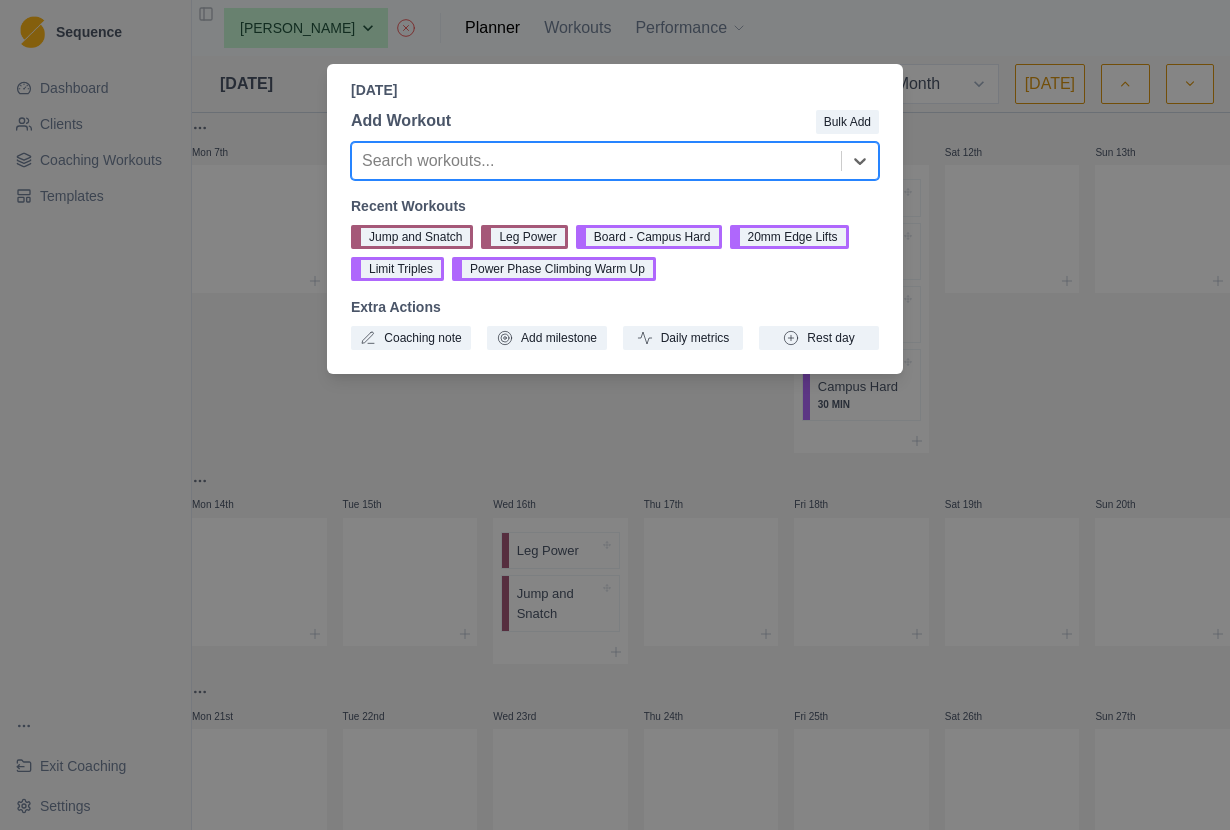 click on "20mm Edge Lifts" at bounding box center [789, 237] 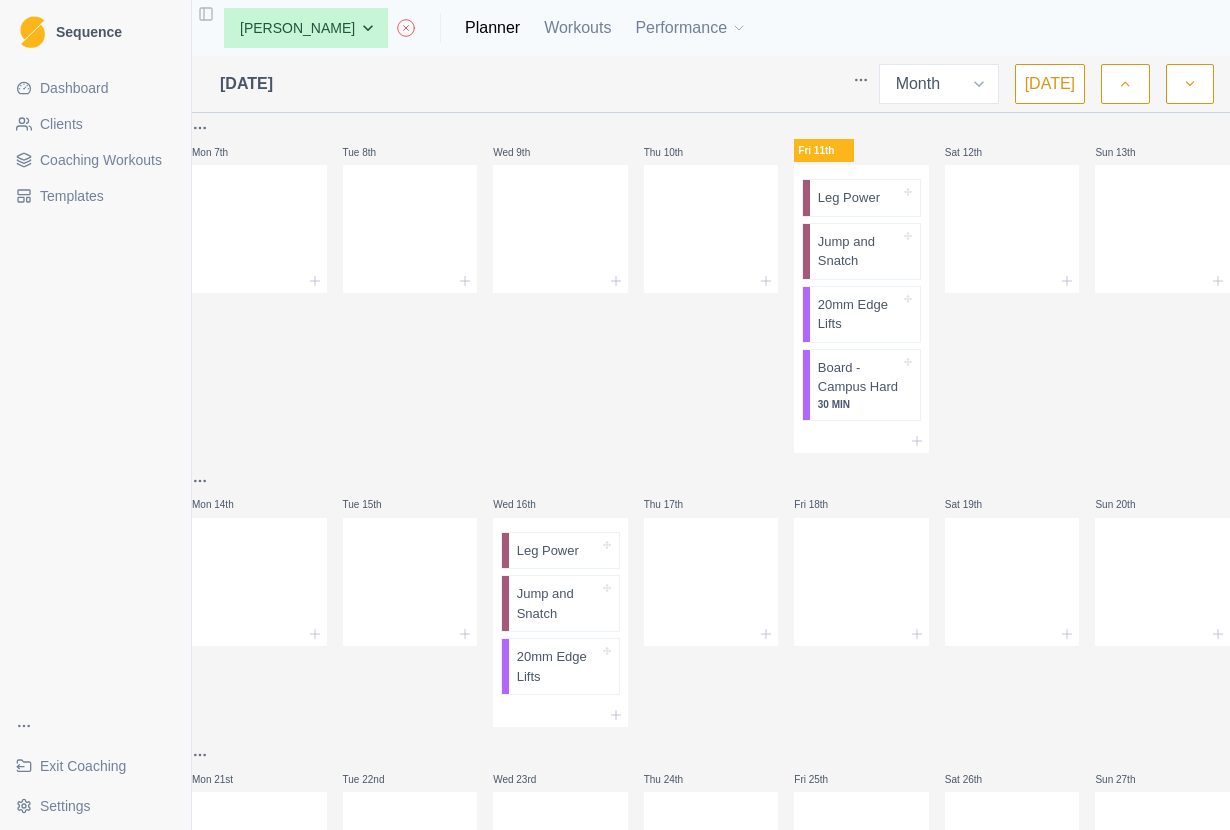 click at bounding box center [560, 715] 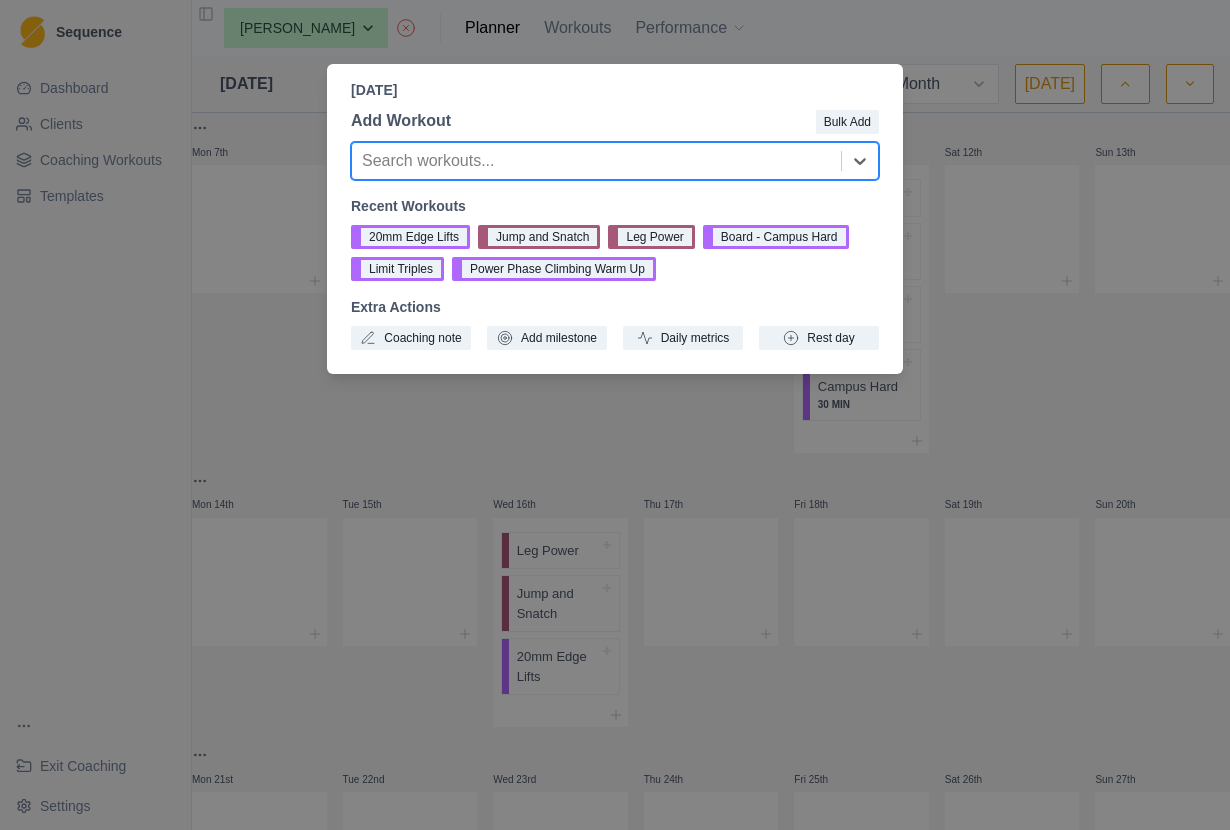 click on "Board - Campus Hard" at bounding box center [776, 237] 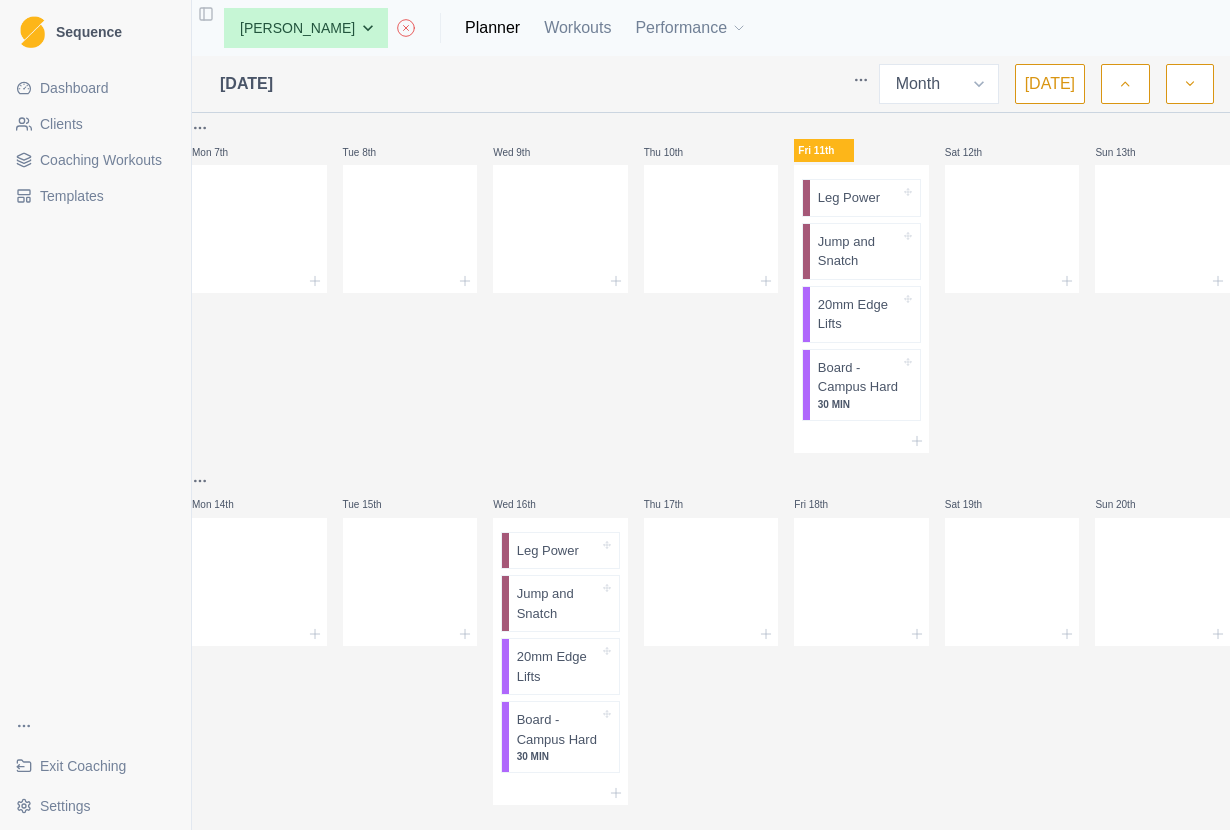 click on "Sat 12th" at bounding box center [1012, 284] 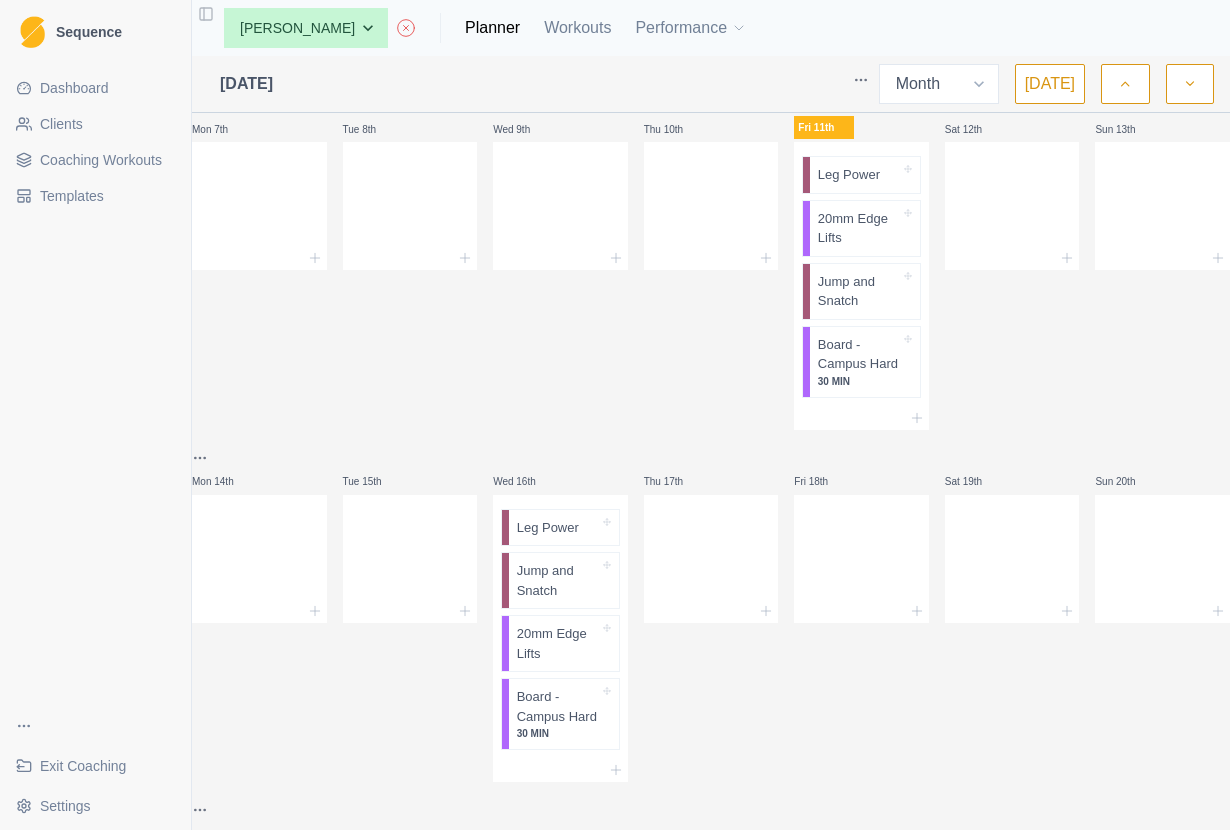 scroll, scrollTop: 257, scrollLeft: 0, axis: vertical 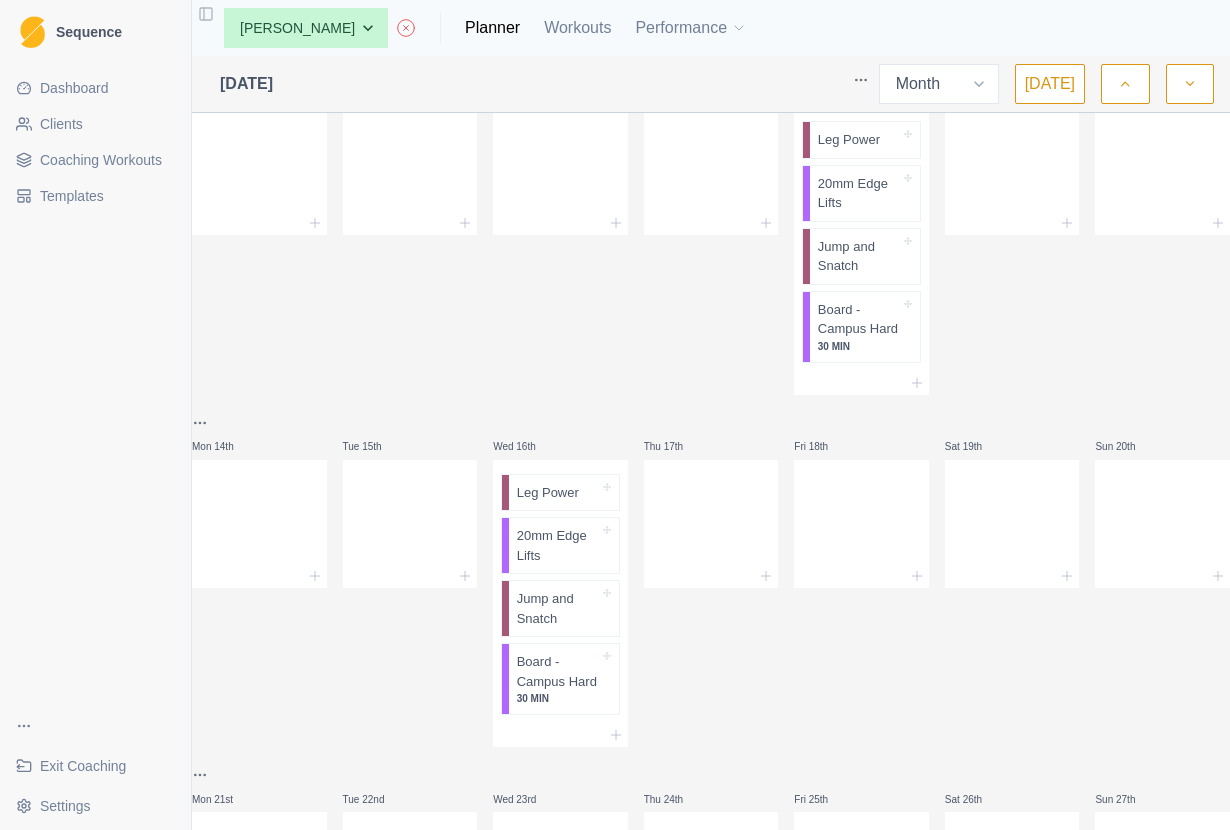 click on "Leg Power" at bounding box center [564, 493] 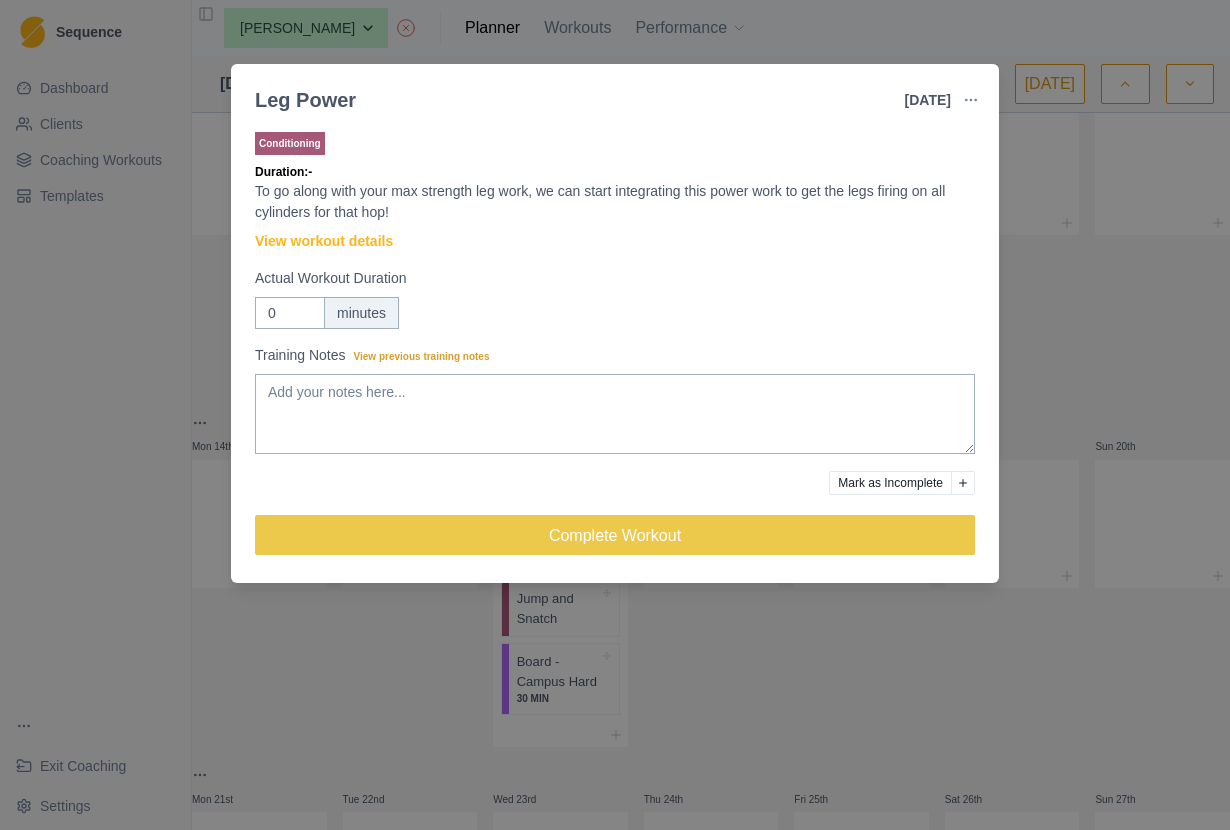 click on "View workout details" at bounding box center [324, 241] 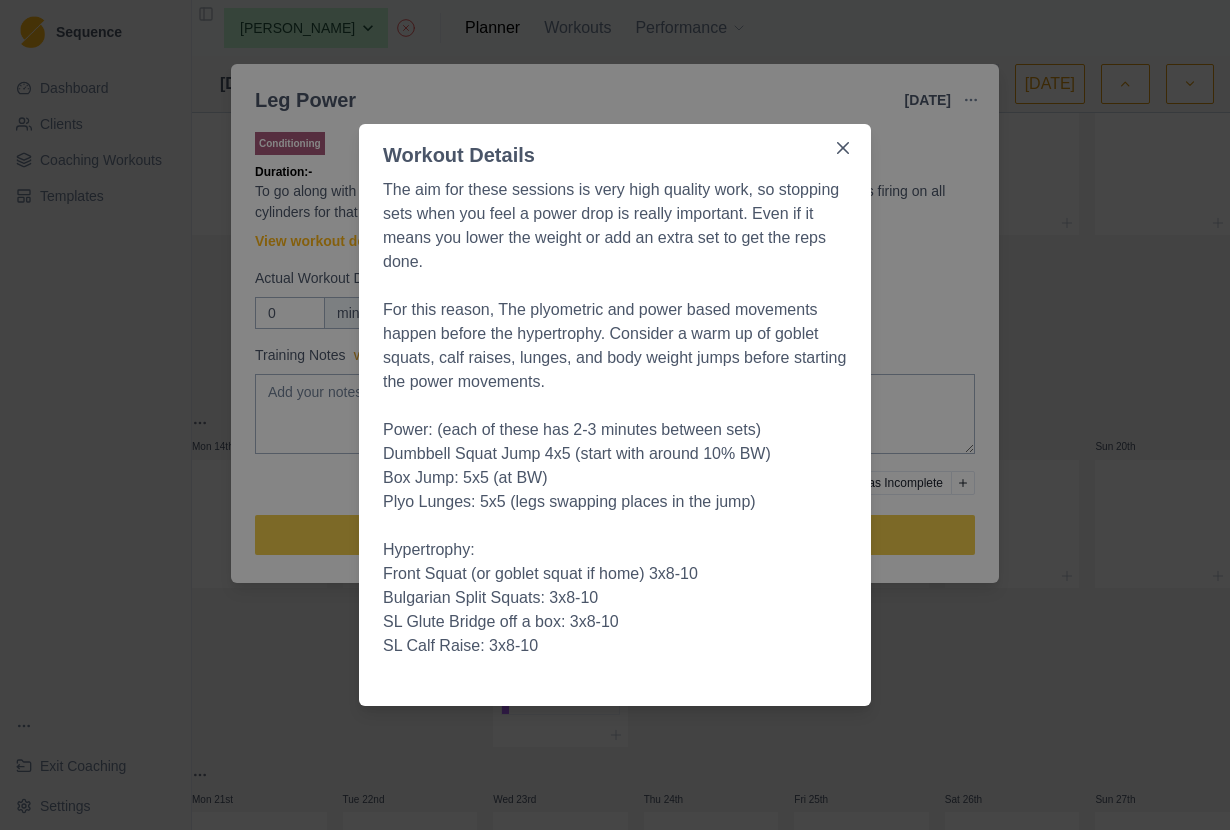 click on "Workout Details The aim for these sessions is very high quality work, so stopping sets when you feel a power drop is really important. Even if it means you lower the weight or add an extra set to get the reps done.  For this reason, The plyometric and power based movements happen before the hypertrophy. Consider a warm up of goblet squats, calf raises, lunges, and body weight jumps before starting the power movements. Power: (each of these has 2-3 minutes between sets) Dumbbell Squat Jump 4x5 (start with around 10% BW) Box Jump: 5x5 (at BW) Plyo Lunges: 5x5 (legs swapping places in the jump) Hypertrophy: Front Squat (or goblet squat if home) 3x8-10 Bulgarian Split Squats: 3x8-10 SL Glute Bridge off a box: 3x8-10 SL Calf Raise: 3x8-10" at bounding box center [615, 415] 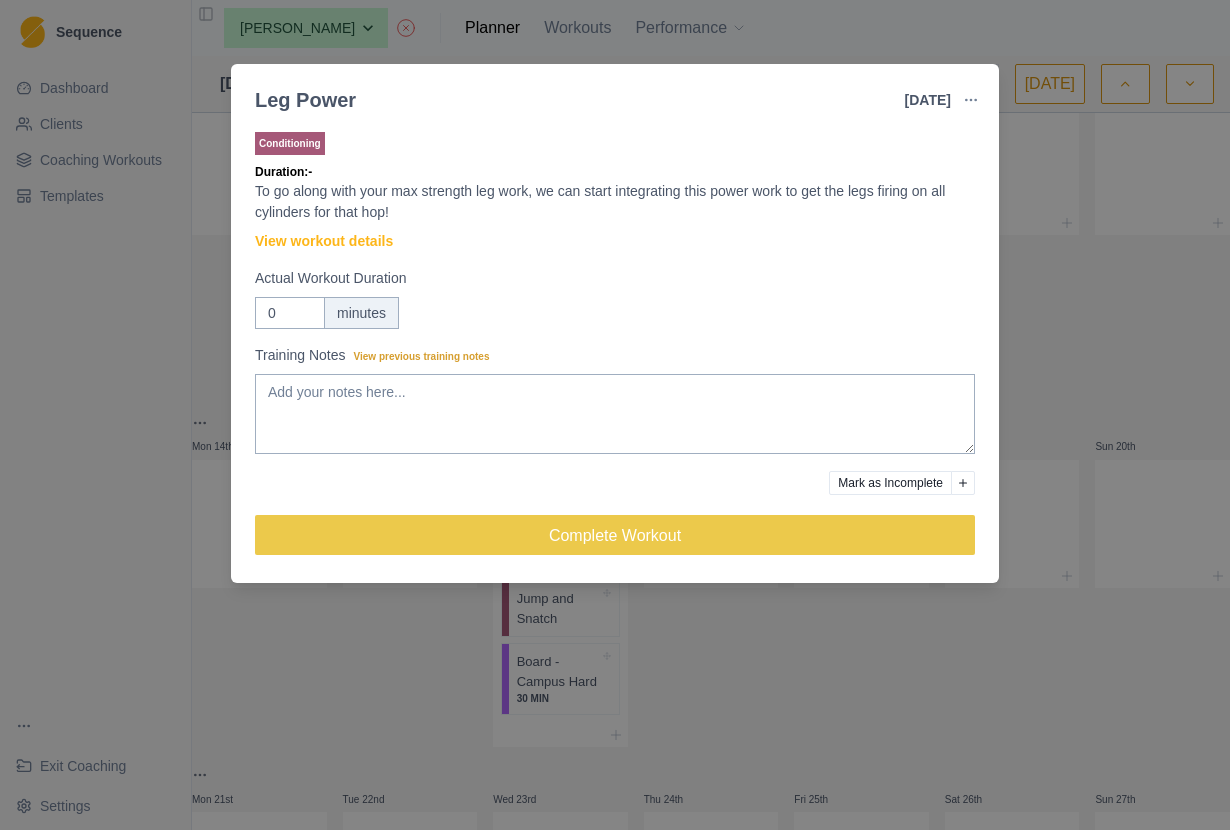 click on "Leg Power 16 Jul 2025 Link To Goal View Workout Metrics Edit Original Workout Reschedule Workout Remove From Schedule Conditioning Duration:  - To go along with your max strength leg work, we can start integrating this power work to get the legs firing on all cylinders for that hop! View workout details Actual Workout Duration 0 minutes Training Notes View previous training notes Mark as Incomplete Complete Workout" at bounding box center (615, 415) 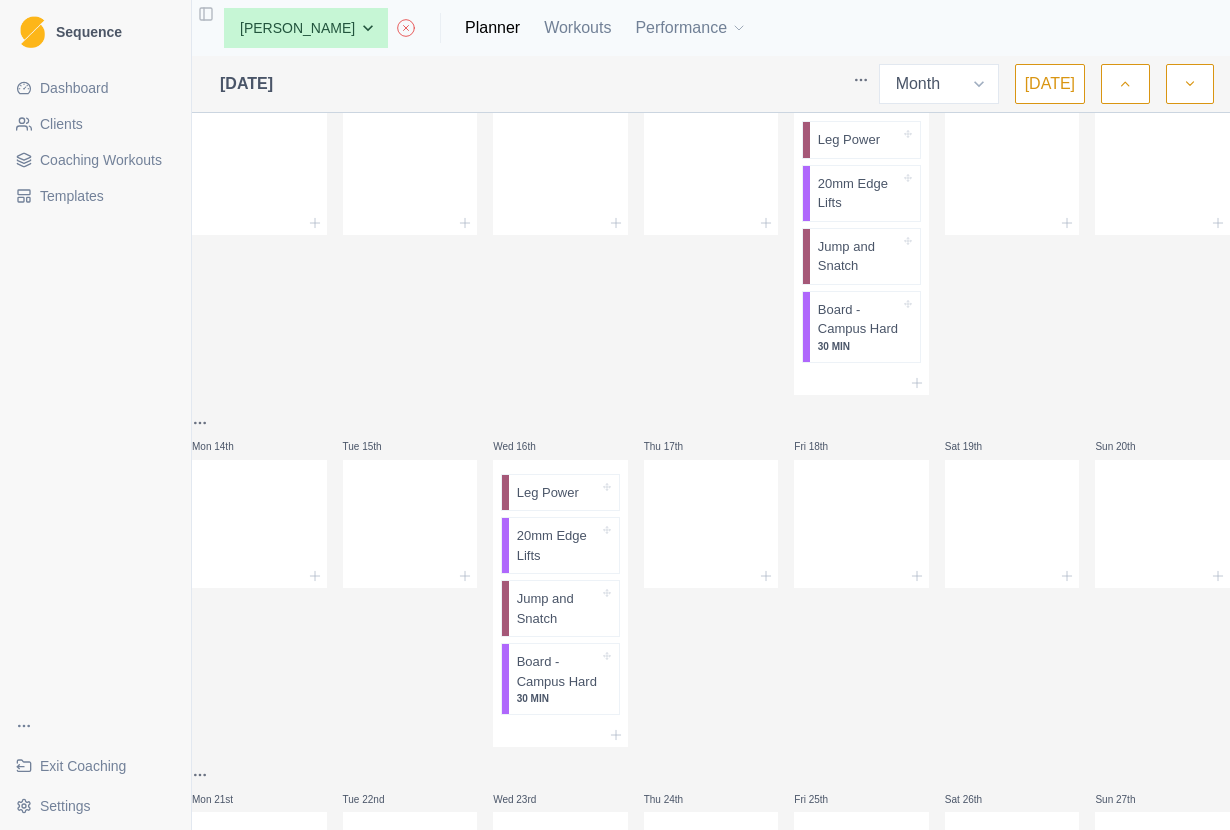 click on "Sat 26th" at bounding box center [975, 799] 